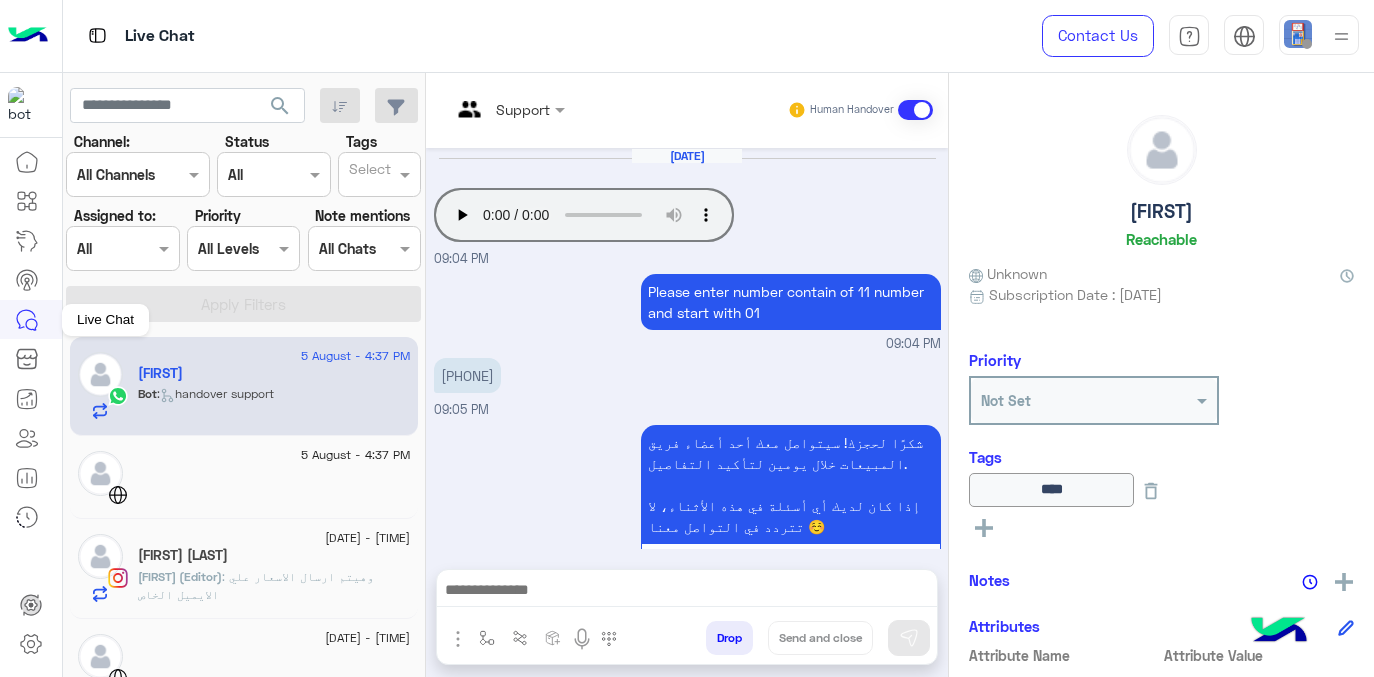 scroll, scrollTop: 0, scrollLeft: 0, axis: both 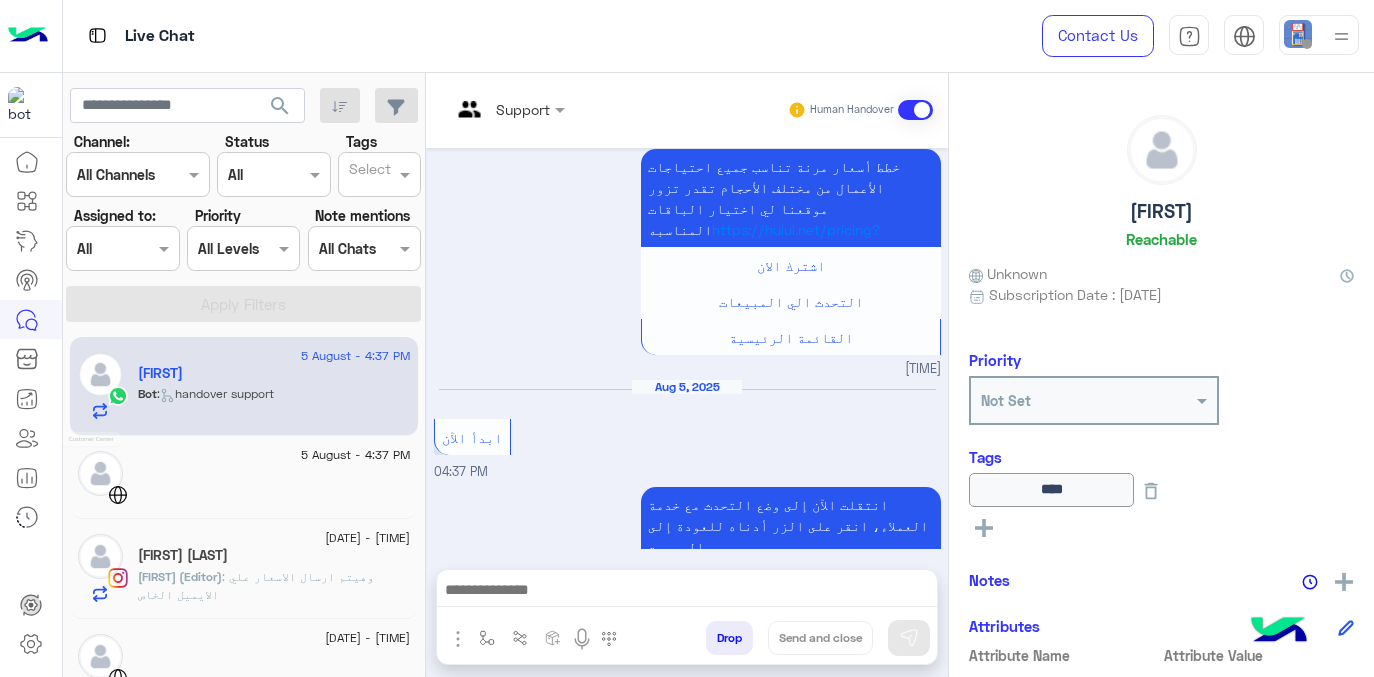 click 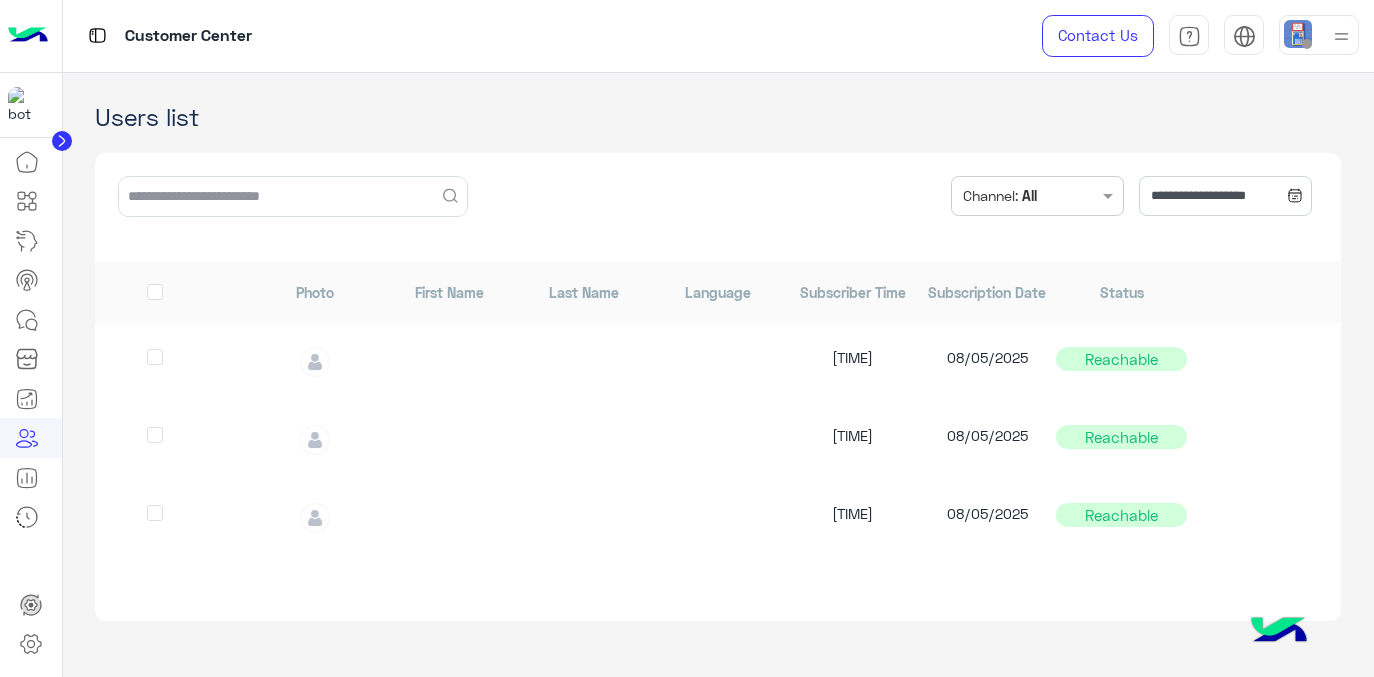 click 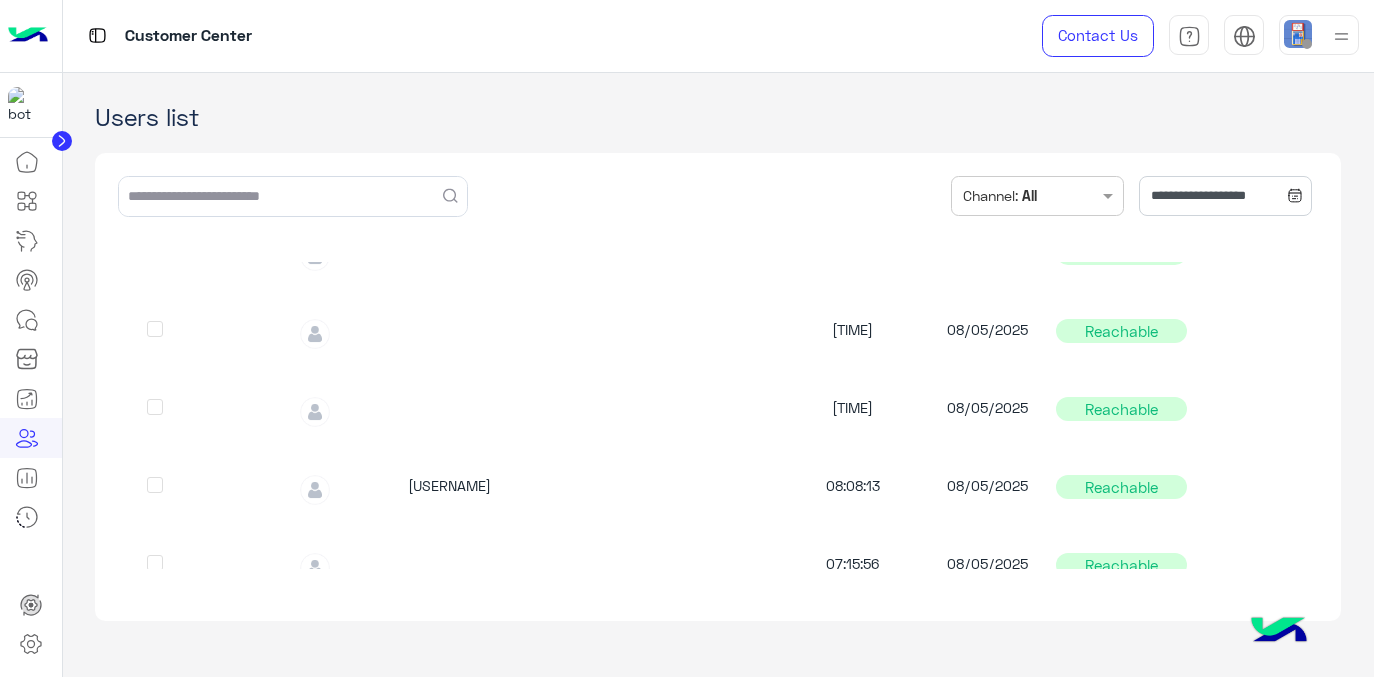 scroll, scrollTop: 105, scrollLeft: 0, axis: vertical 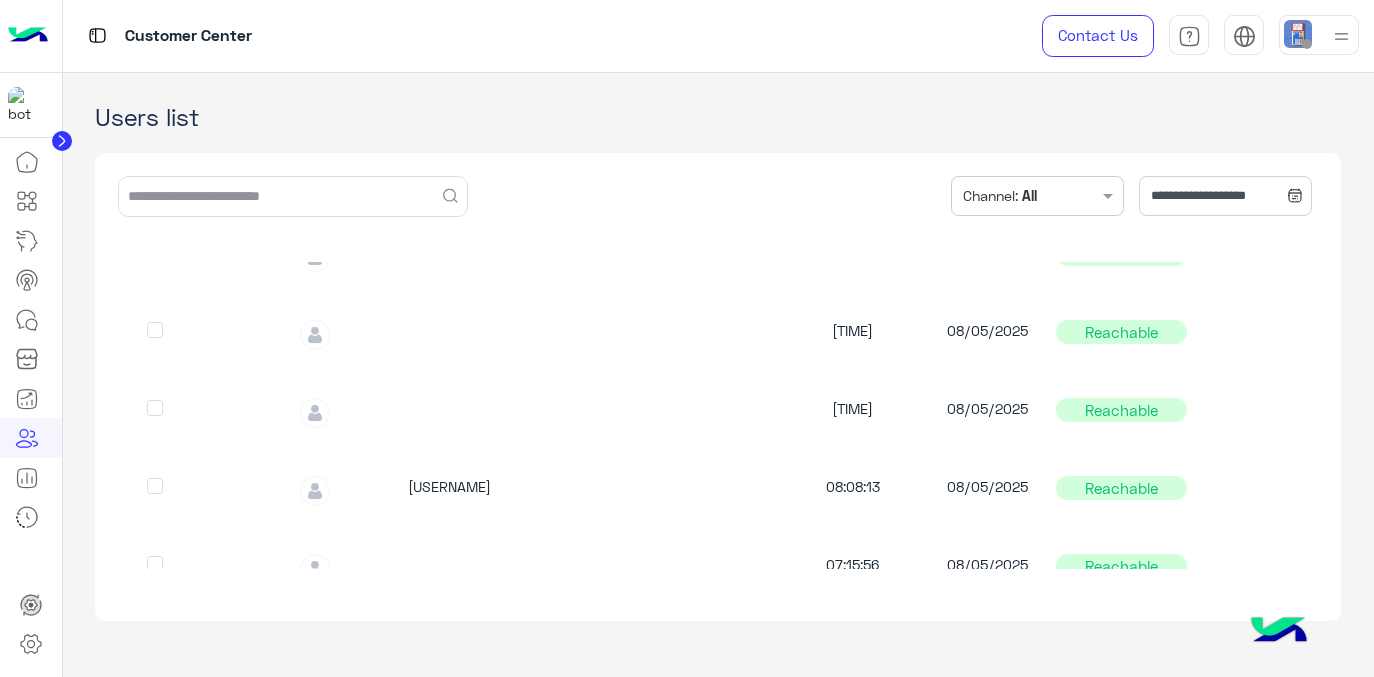 click on "[USERNAME]" 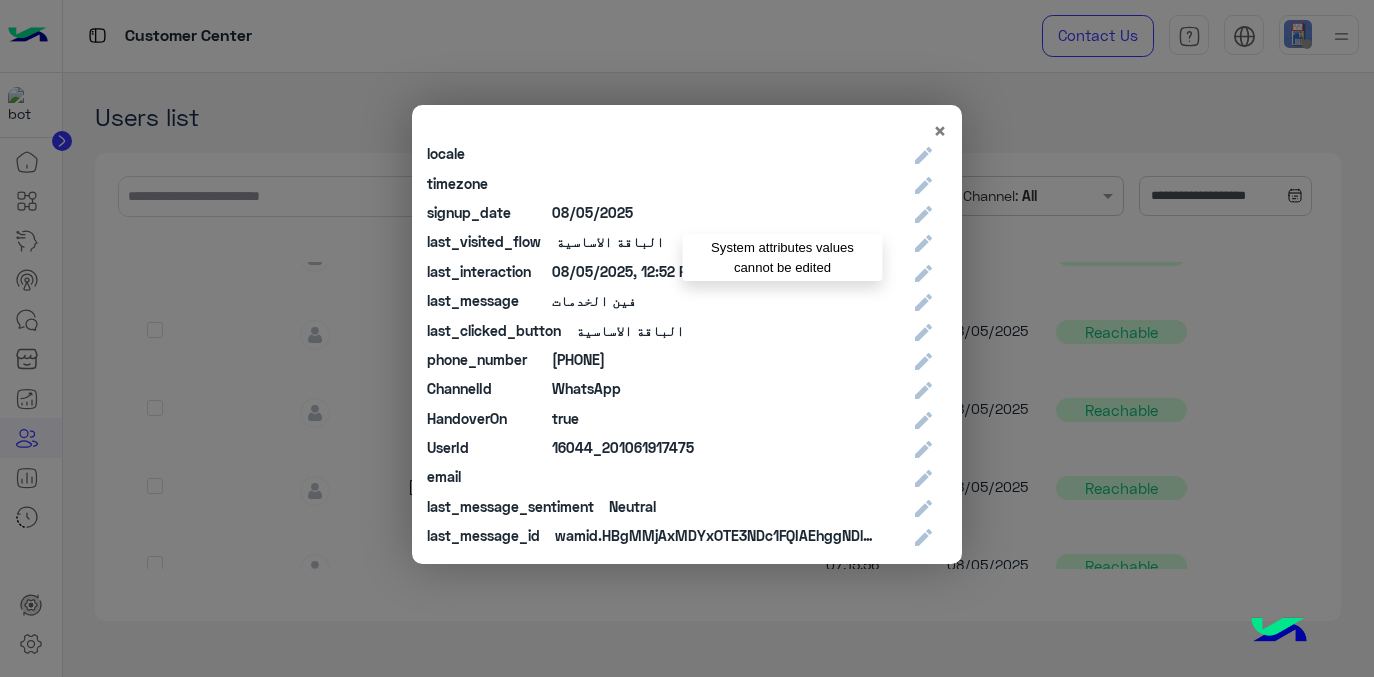 scroll, scrollTop: 183, scrollLeft: 0, axis: vertical 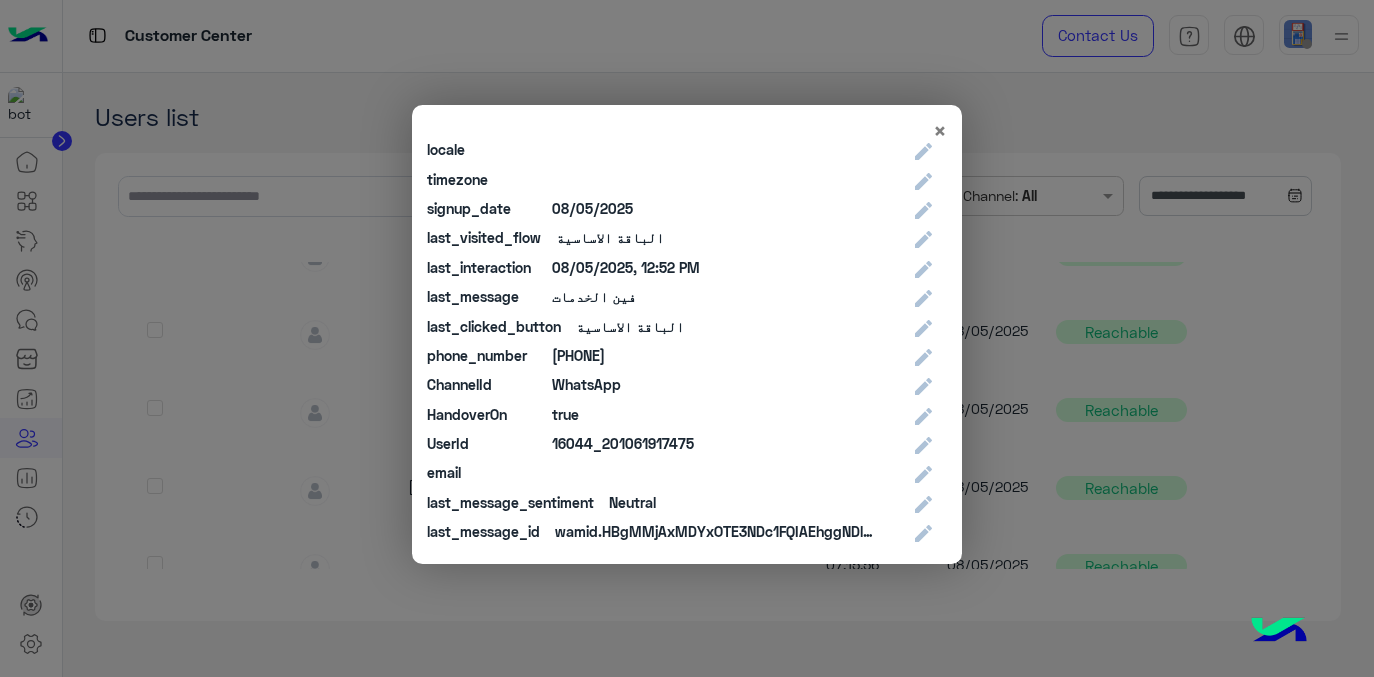 drag, startPoint x: 553, startPoint y: 360, endPoint x: 649, endPoint y: 353, distance: 96.25487 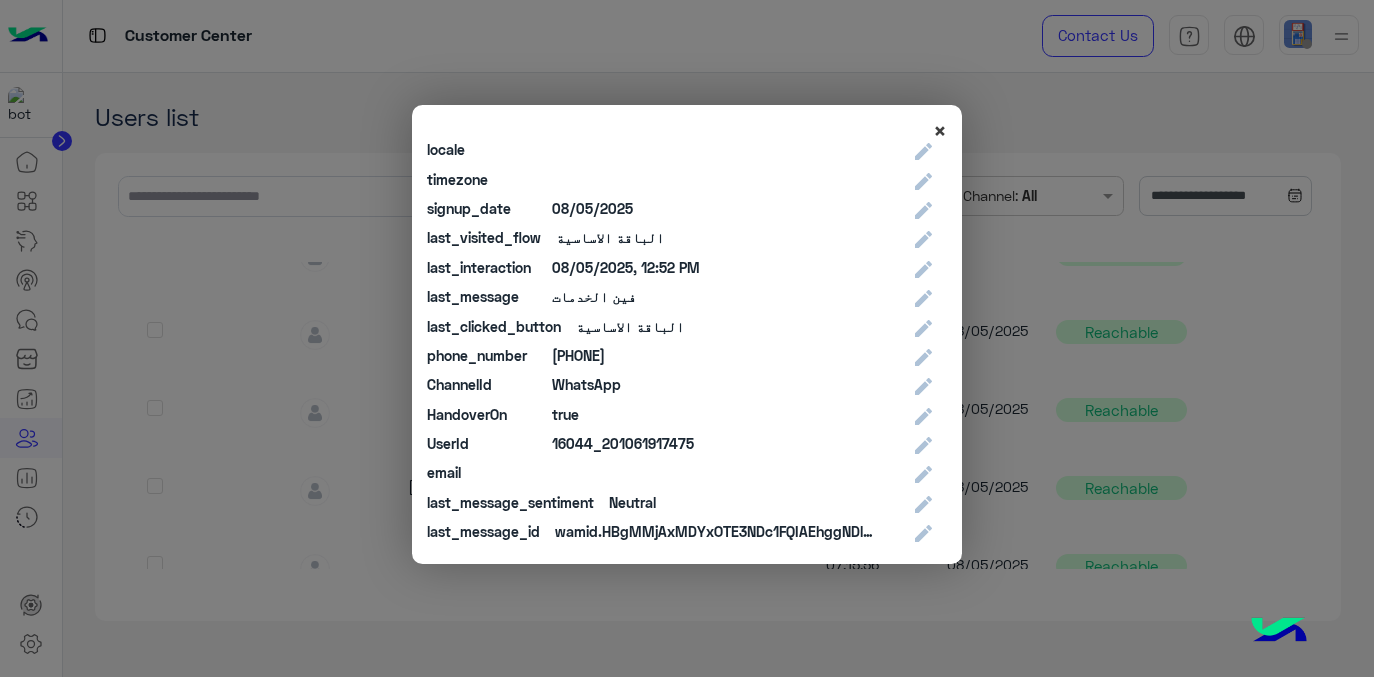 click on "×" 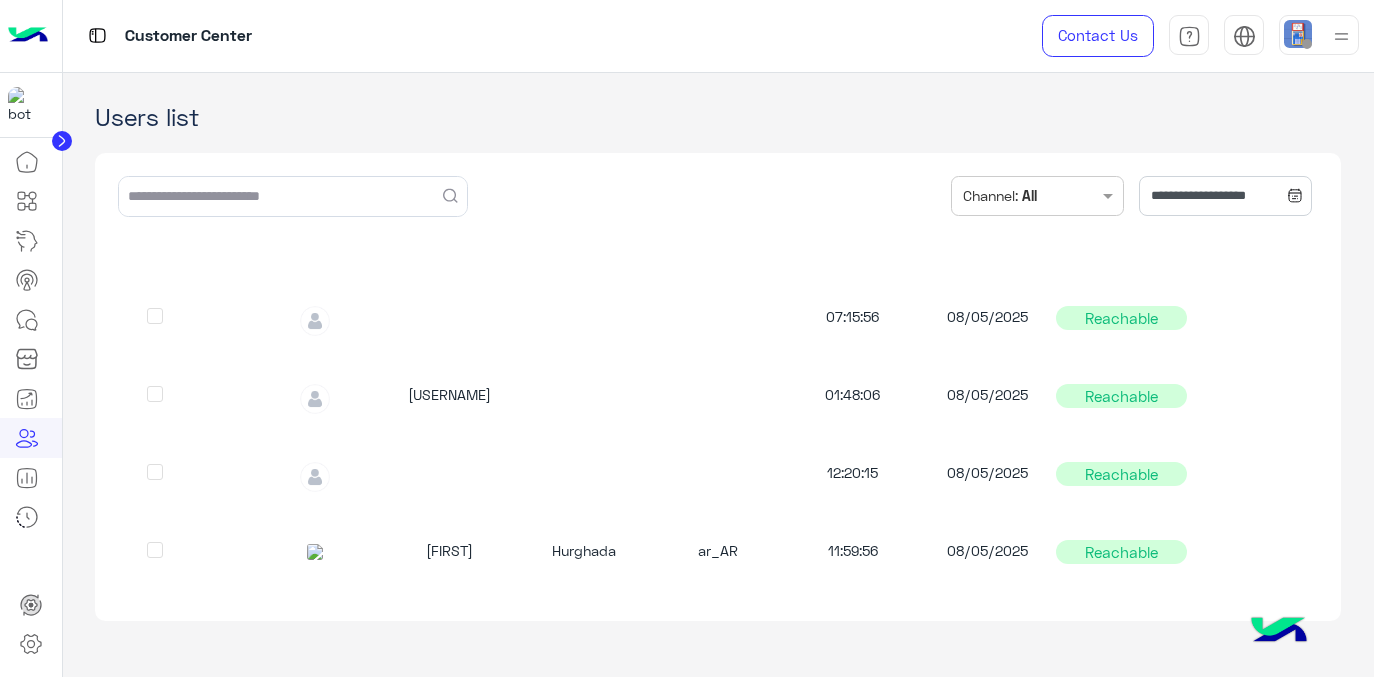 scroll, scrollTop: 0, scrollLeft: 0, axis: both 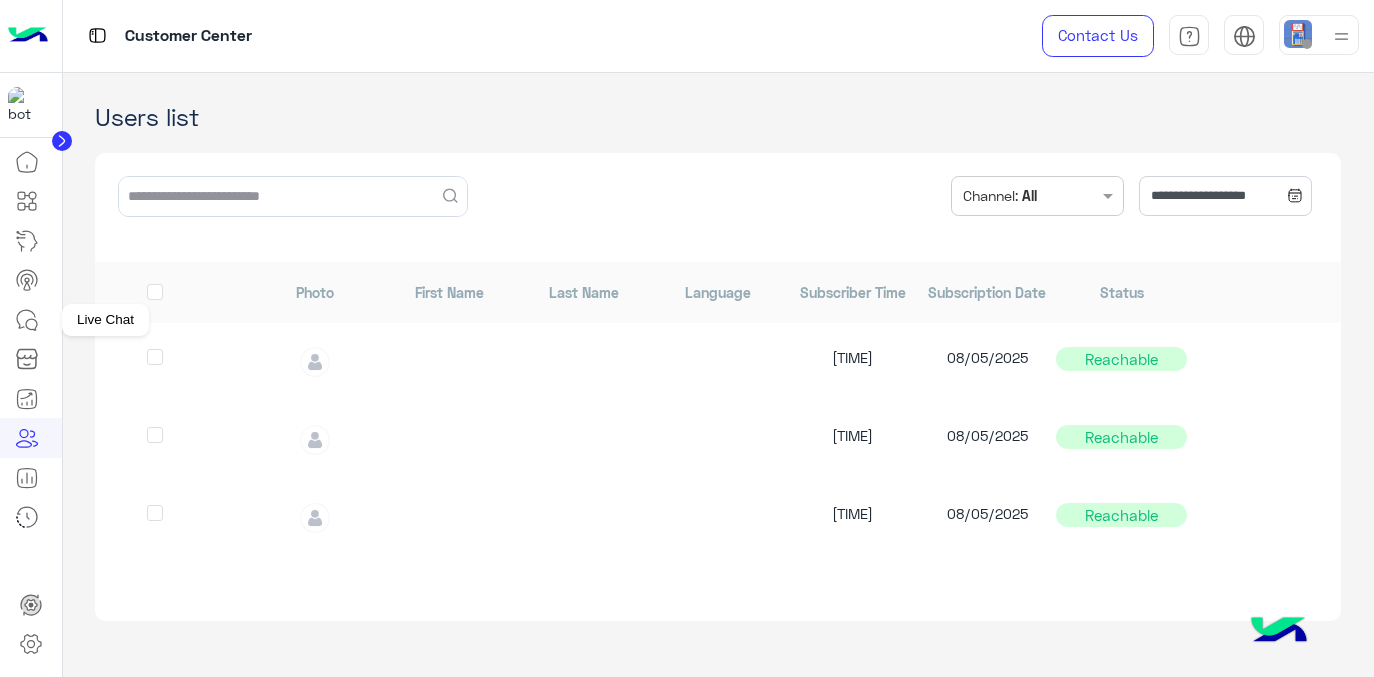click 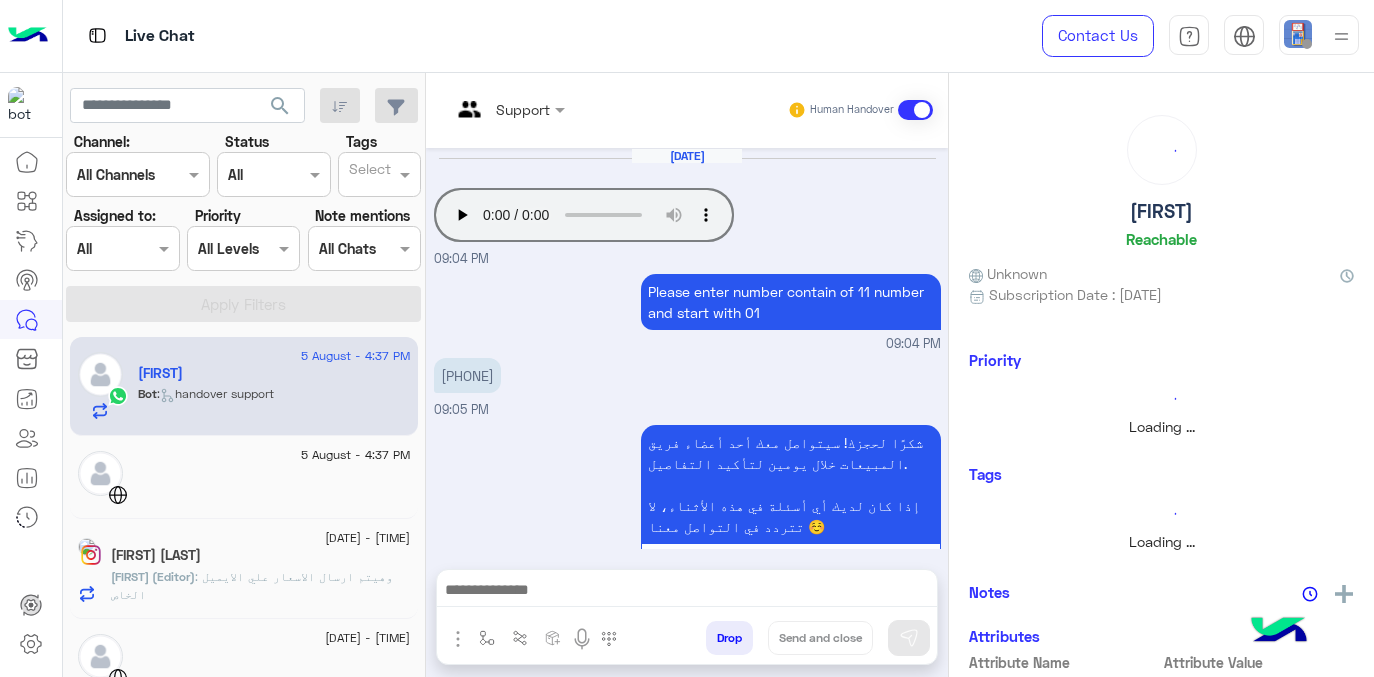 scroll, scrollTop: 757, scrollLeft: 0, axis: vertical 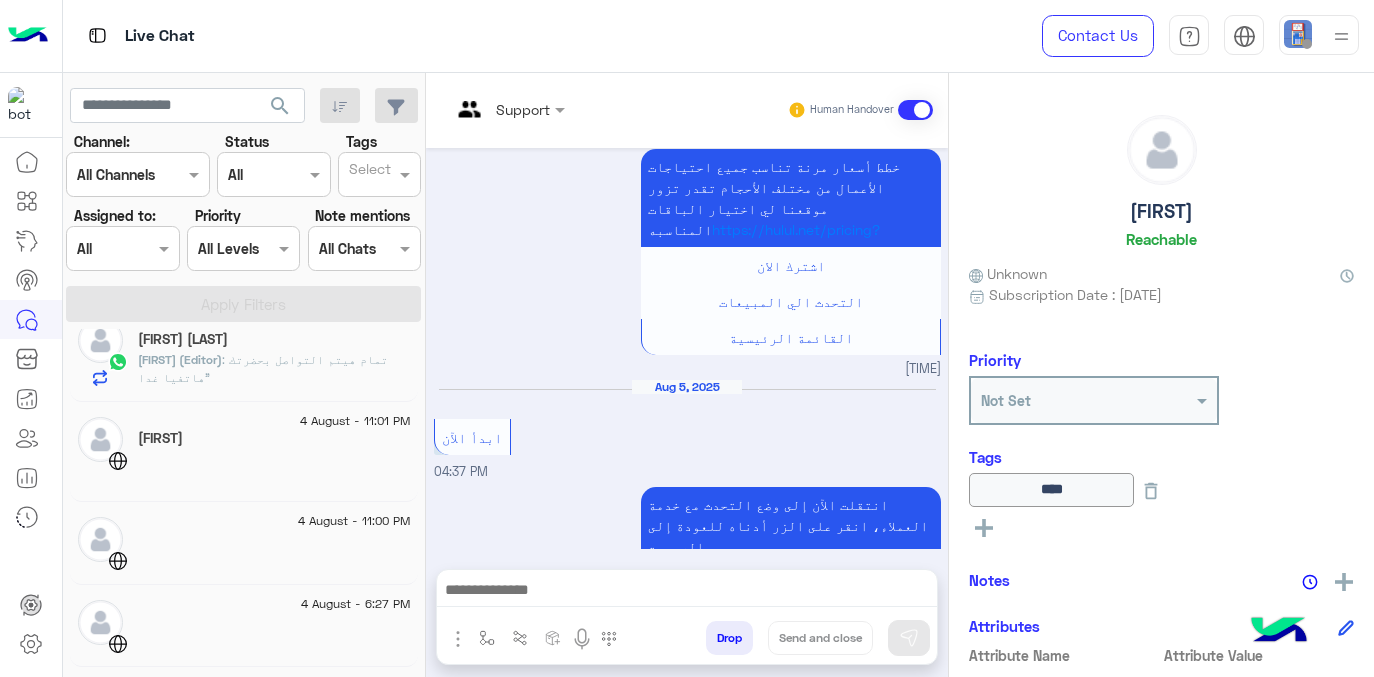 click on ": تمام هيتم التواصل بحضرتك هاتفيا غدا"" 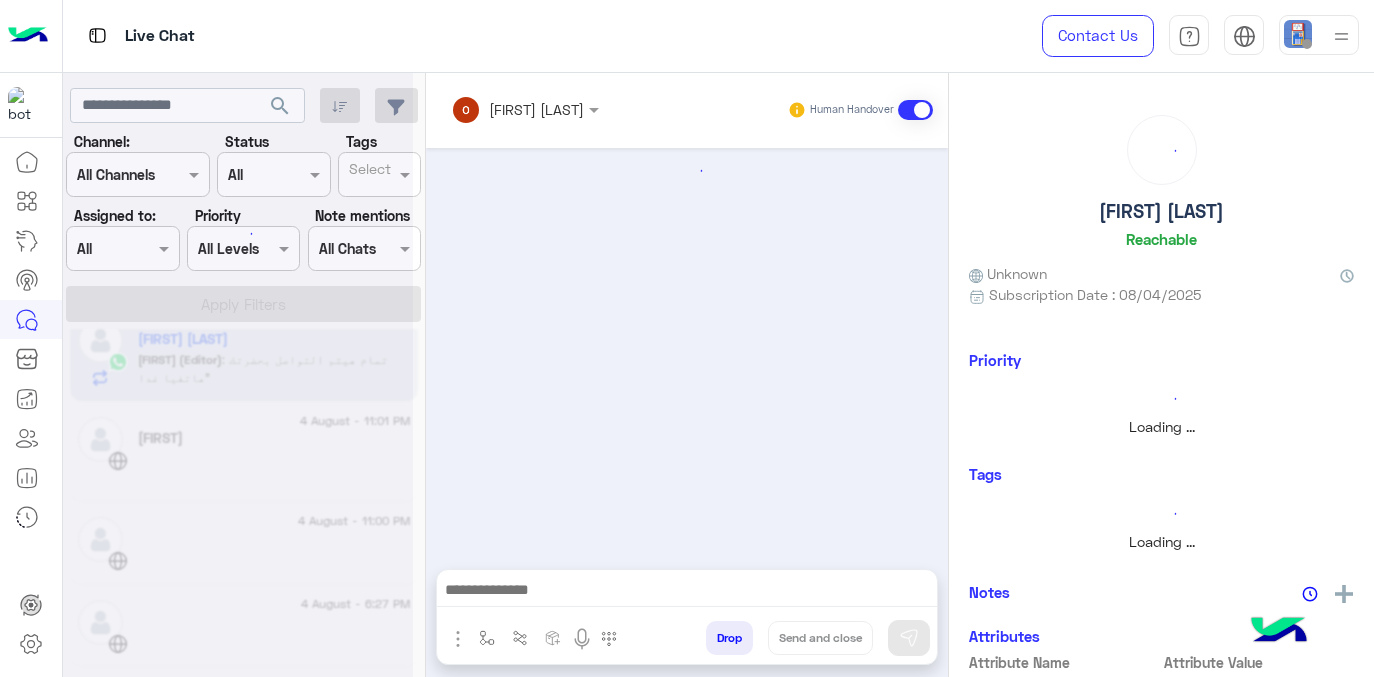 scroll, scrollTop: 473, scrollLeft: 0, axis: vertical 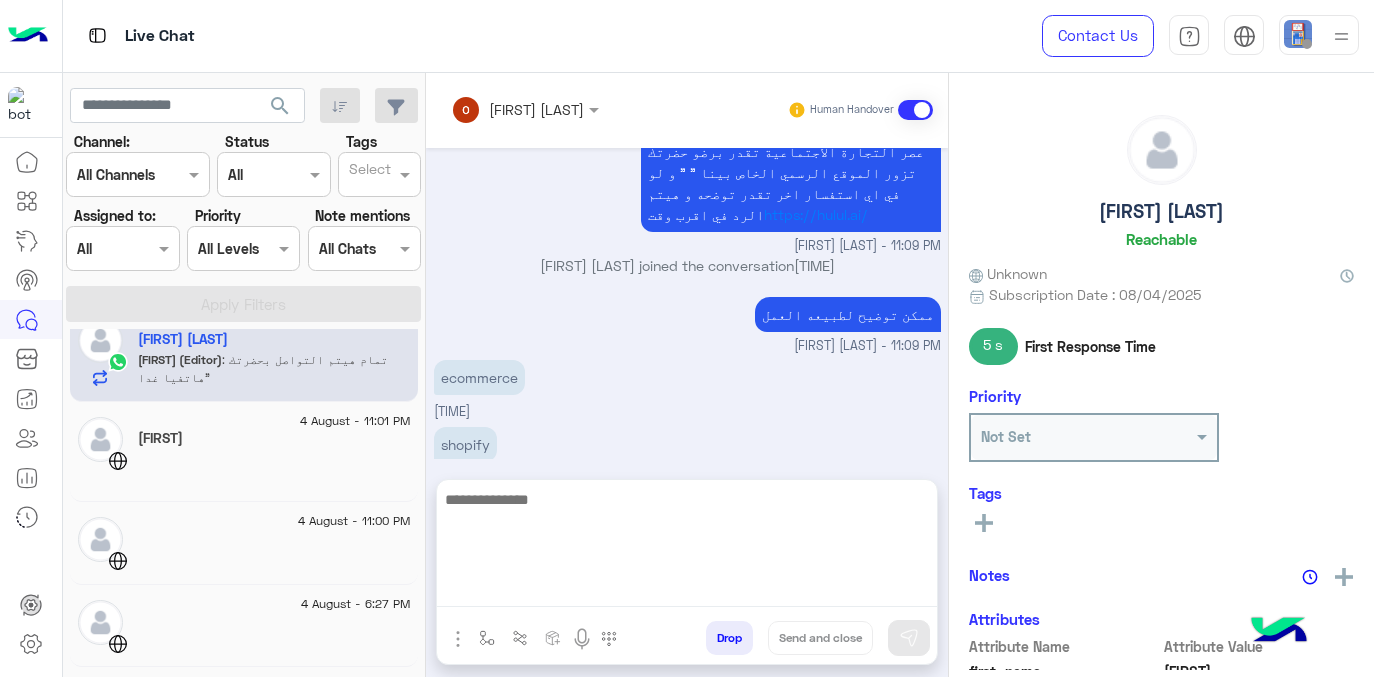 click at bounding box center [687, 547] 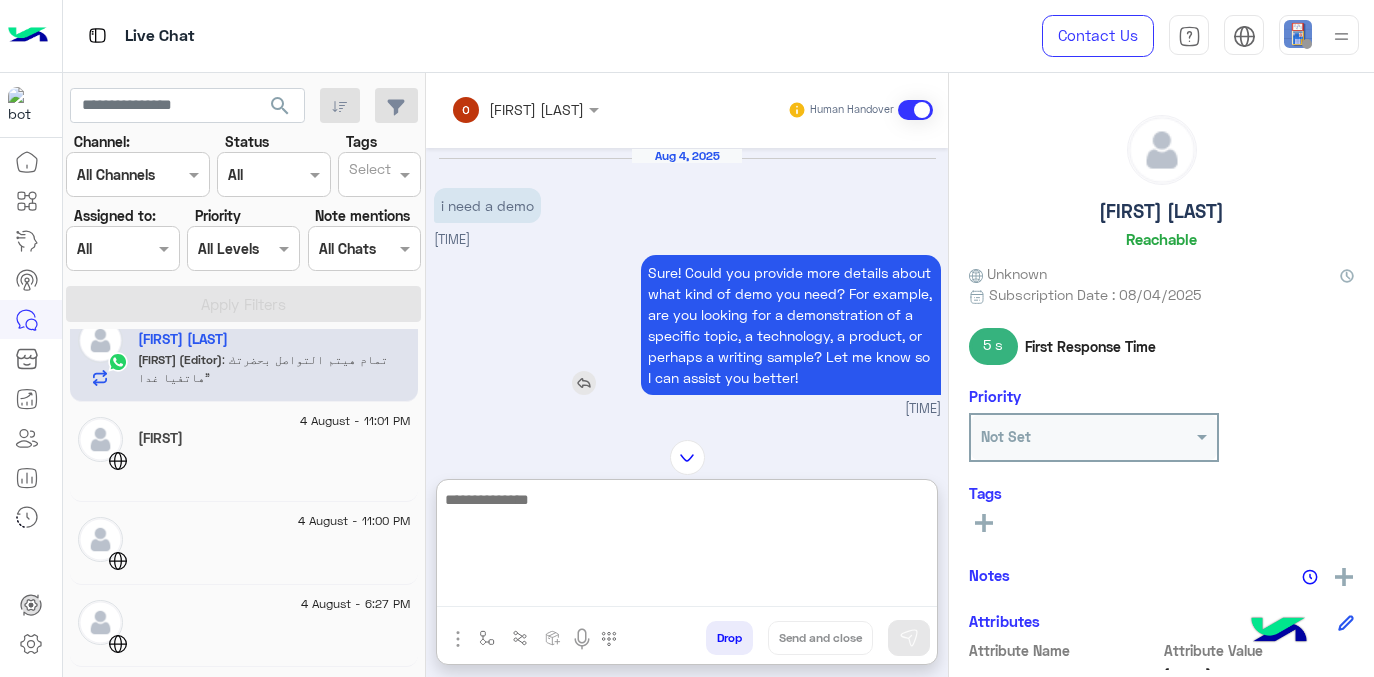 scroll, scrollTop: 563, scrollLeft: 0, axis: vertical 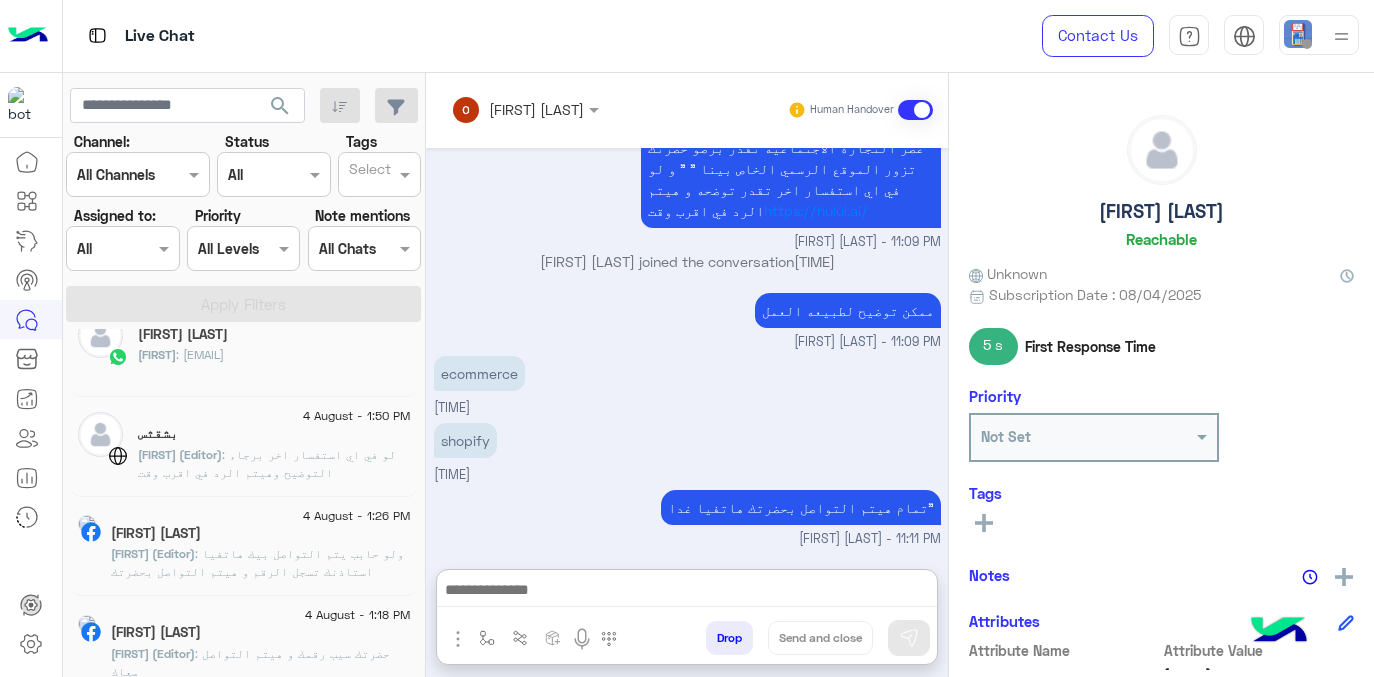 click on "[FIRST] : [EMAIL]" 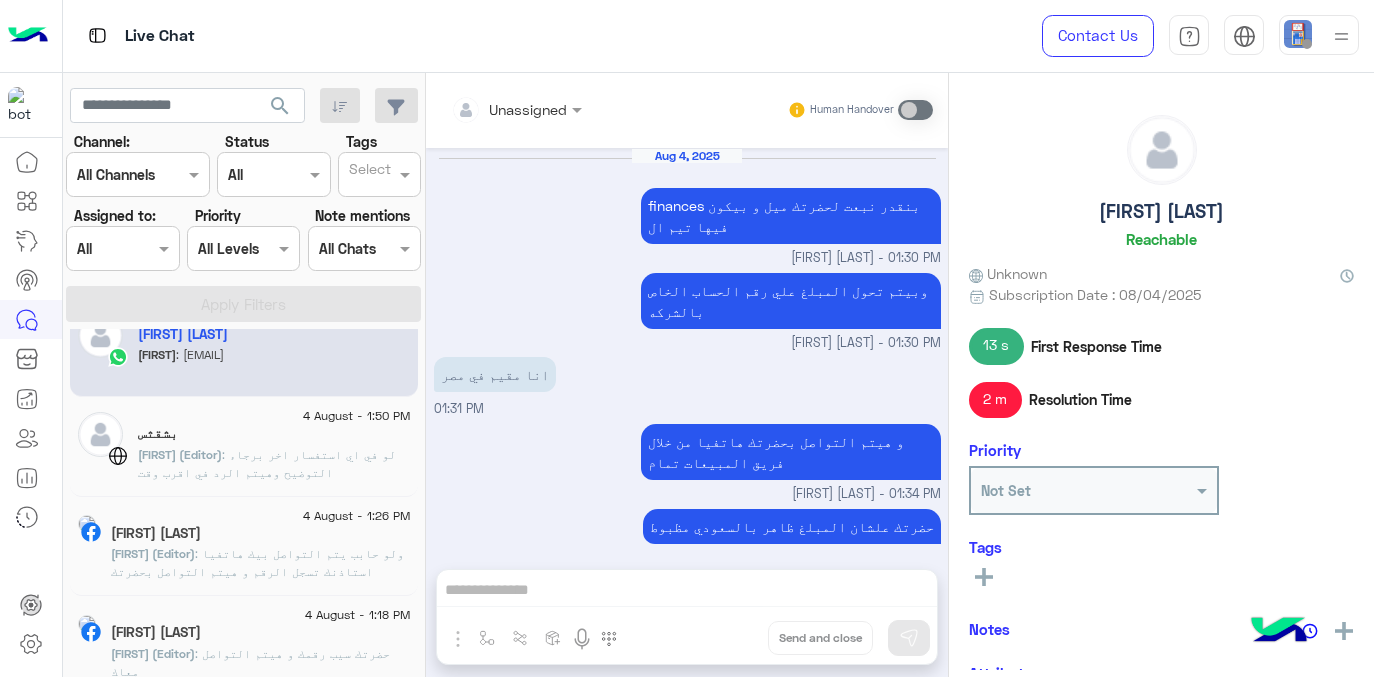 scroll, scrollTop: 453, scrollLeft: 0, axis: vertical 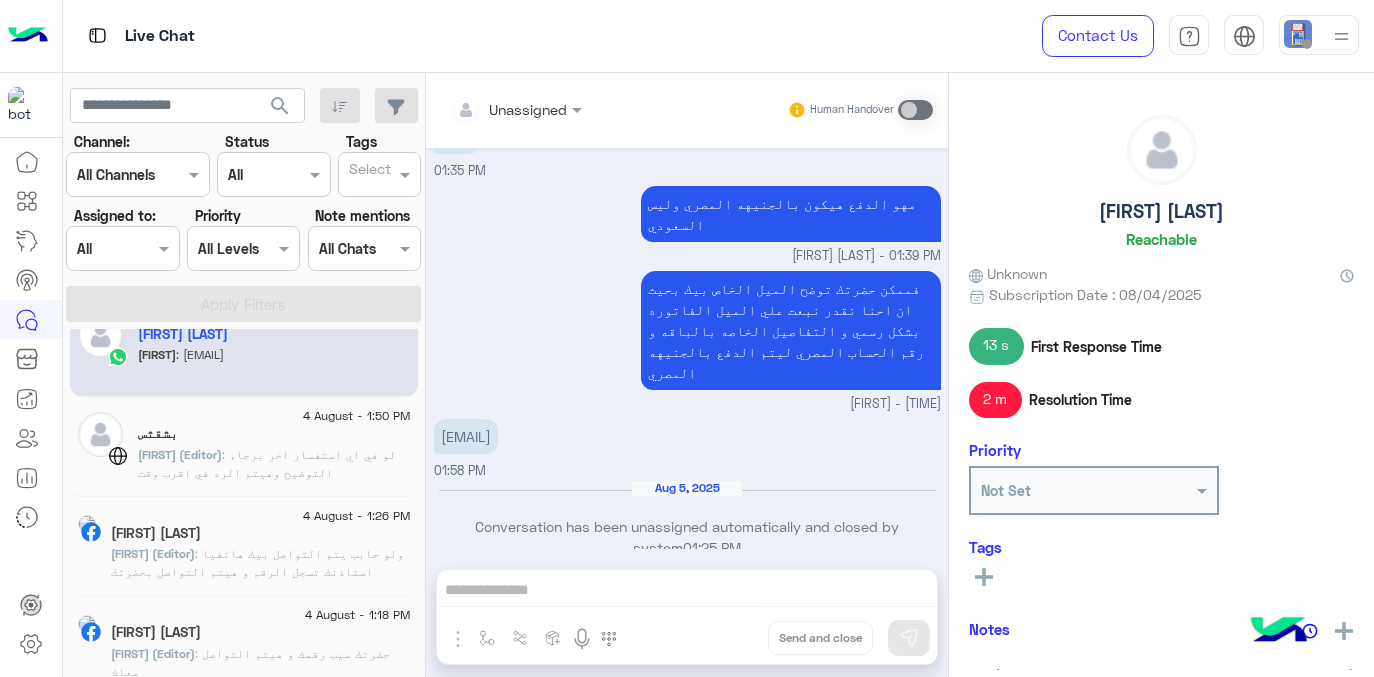 click on "Unassigned Human Handover     Aug 4, 2025  finances بنقدر نبعت لحضرتك ميل و بيكون فيها تيم ال  [FIRST] [LAST] -  01:30 PM  وبيتم تحول المبلغ علي رقم الحساب الخاص بالشركه  [FIRST] [LAST] -  01:30 PM  انا مقيم في مصر   01:31 PM  و هيتم  التواصل بحضرتك هاتفيا من خلال فريق المبيعات تمام  [FIRST] [LAST] -  01:34 PM  حضرتك علشان المبلغ ظاهر بالسعودي مظبوط  [FIRST] [LAST] -  01:35 PM  ايوا   01:35 PM  مهو الدفع هيكون بالجنيهه المصري وليس السعودي  [FIRST] [LAST] -  01:39 PM  فممكن حضرتك توضح الميل الخاص بيك بحيث ان احنا نقدر نبعت علي الميل الفاتوره بشكل رسمي و التفاصيل الخاصه بالباقه و رقم الحساب المصري ليتم الدفع بالجنيهه المصري  [FIRST] [LAST] -  01:40 PM  [EMAIL]   01:58 PM   Aug 5, 2025" at bounding box center (687, 379) 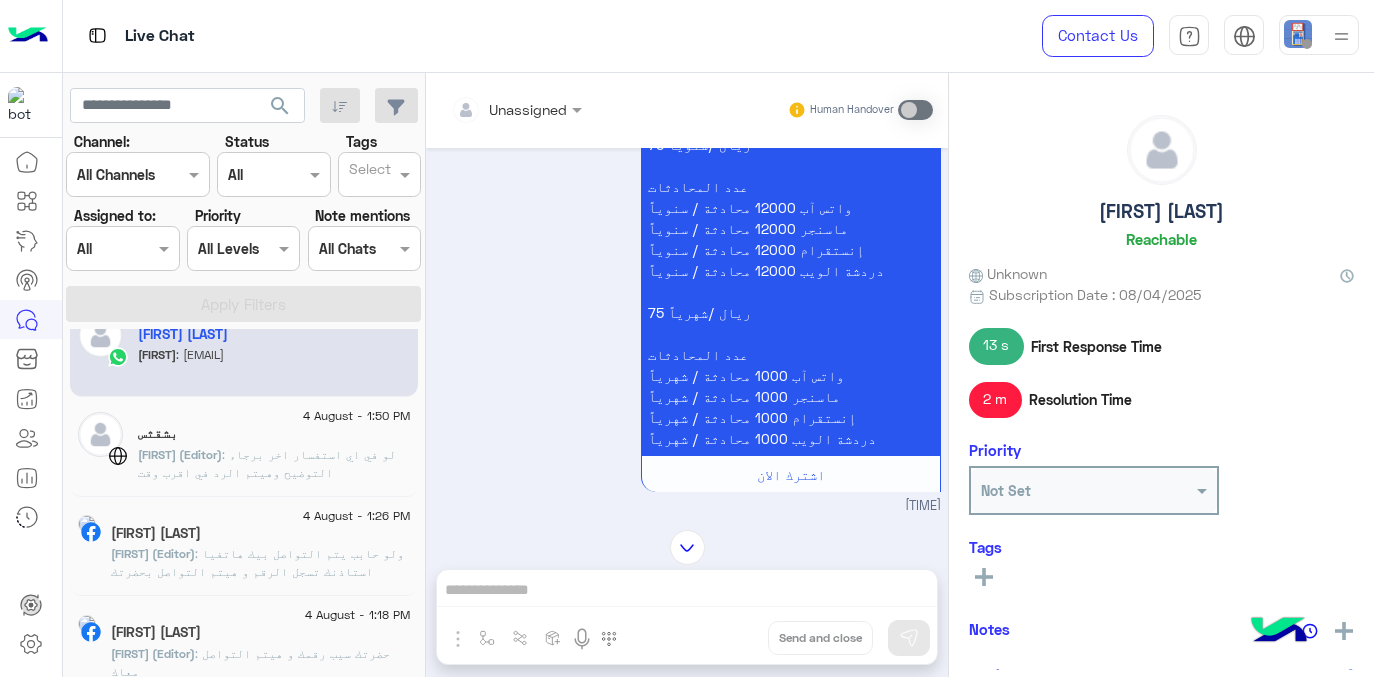 scroll, scrollTop: 600, scrollLeft: 0, axis: vertical 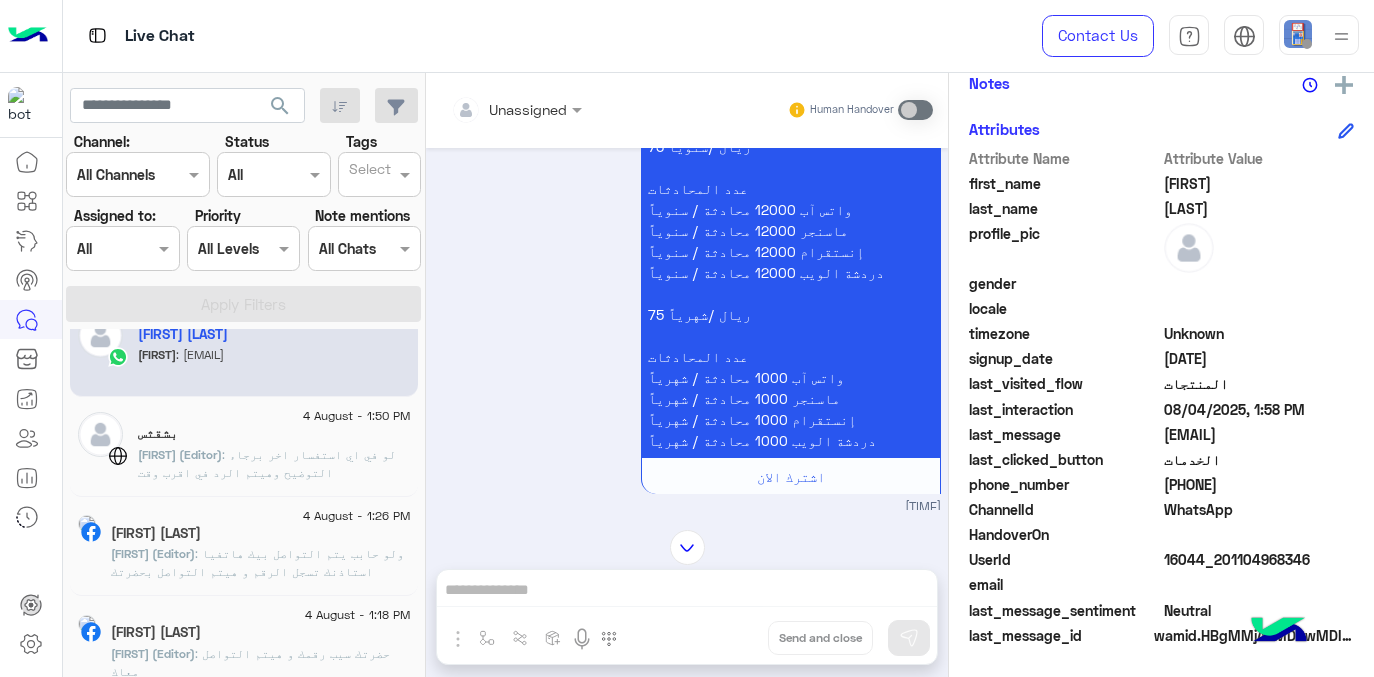 drag, startPoint x: 1261, startPoint y: 485, endPoint x: 1154, endPoint y: 487, distance: 107.01869 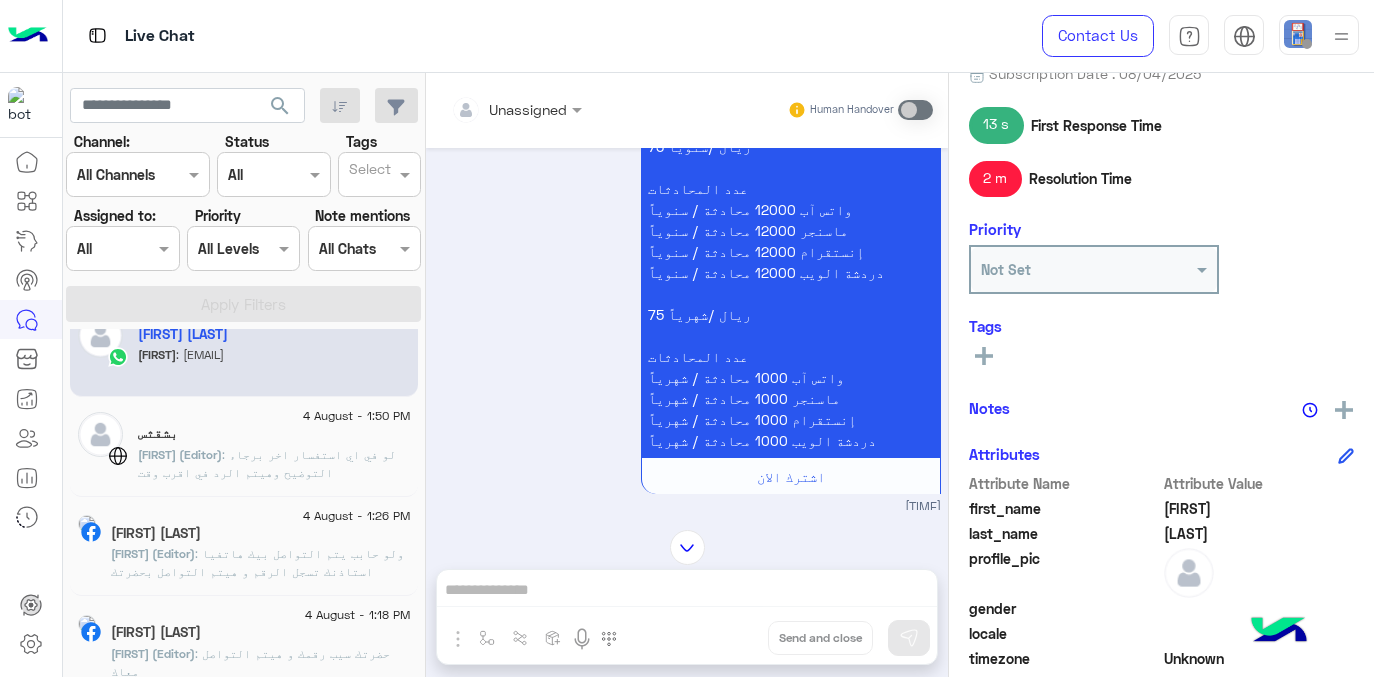 scroll, scrollTop: 189, scrollLeft: 0, axis: vertical 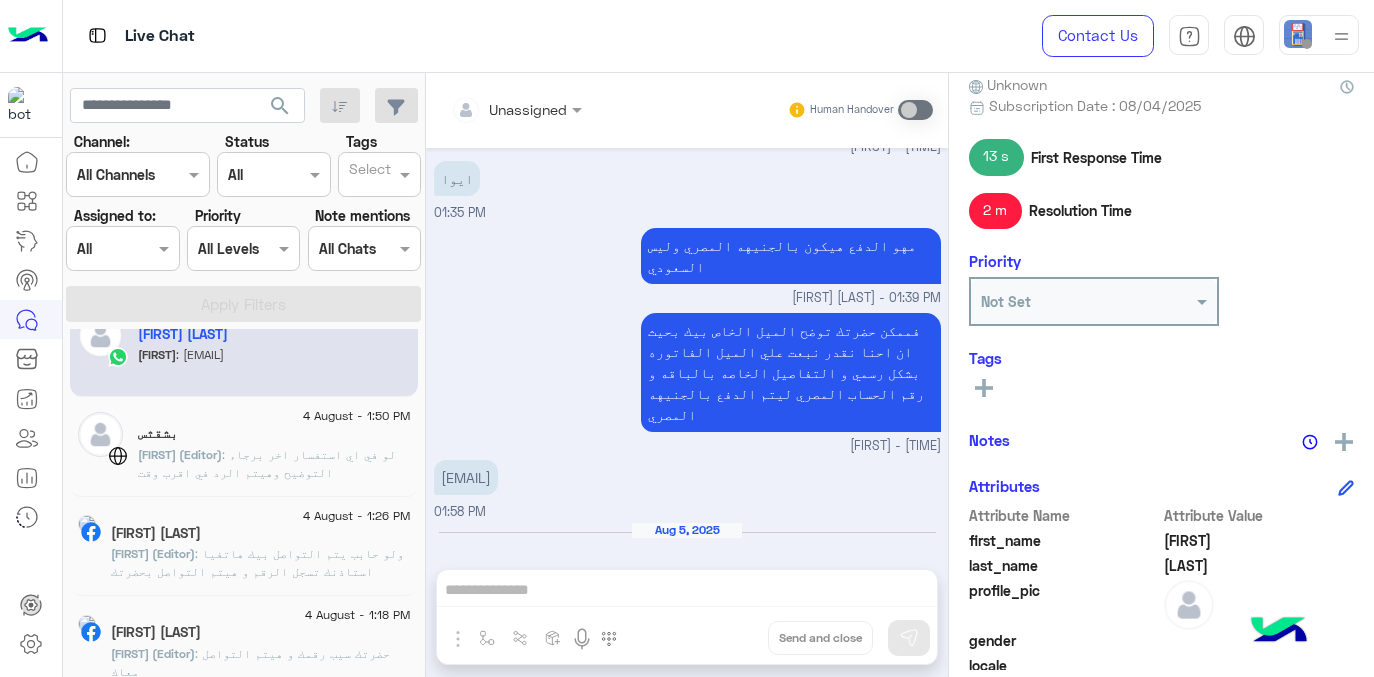 click on "[EMAIL]" at bounding box center [466, 477] 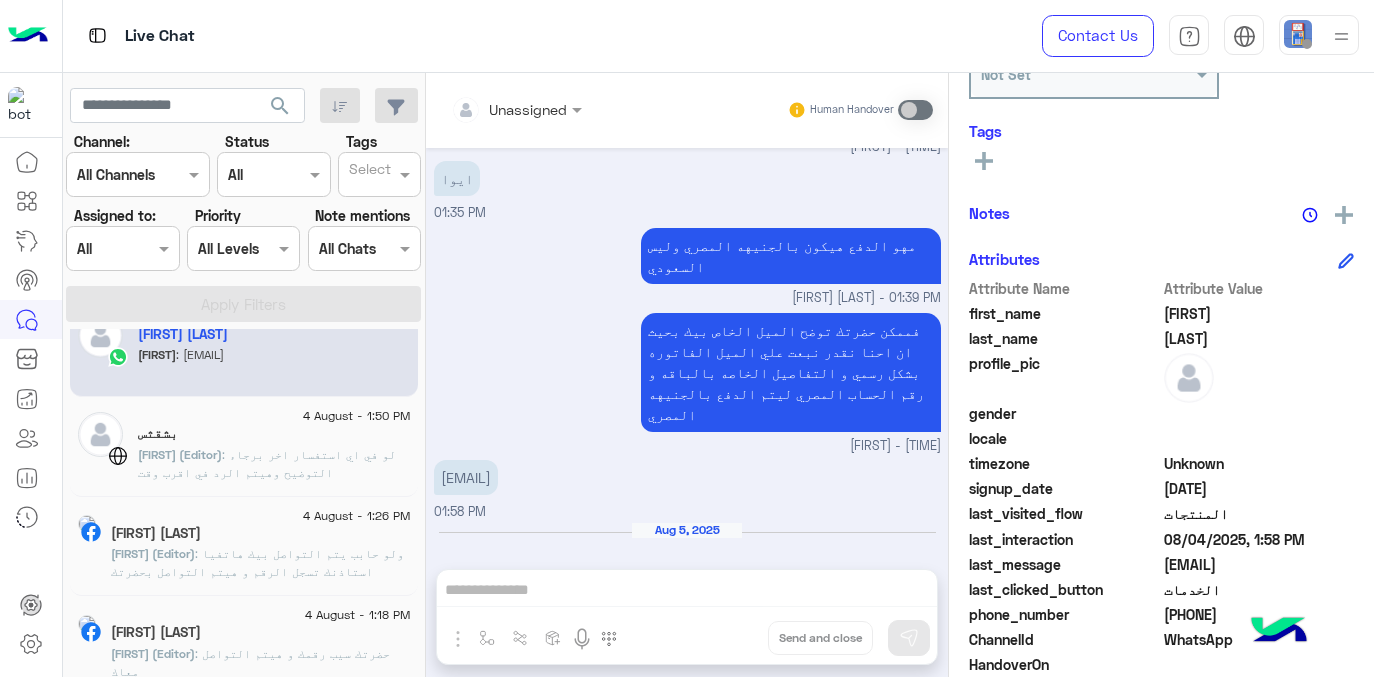 scroll, scrollTop: 547, scrollLeft: 0, axis: vertical 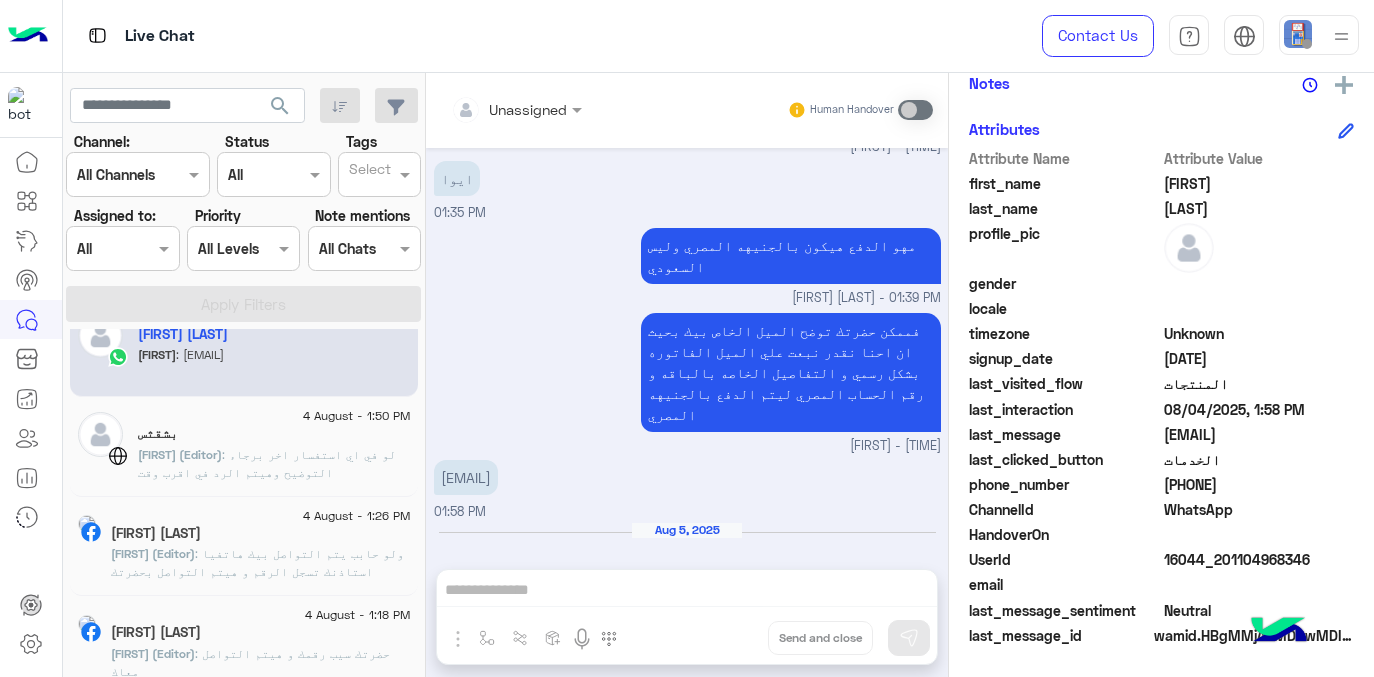 drag, startPoint x: 1309, startPoint y: 557, endPoint x: 1207, endPoint y: 567, distance: 102.48902 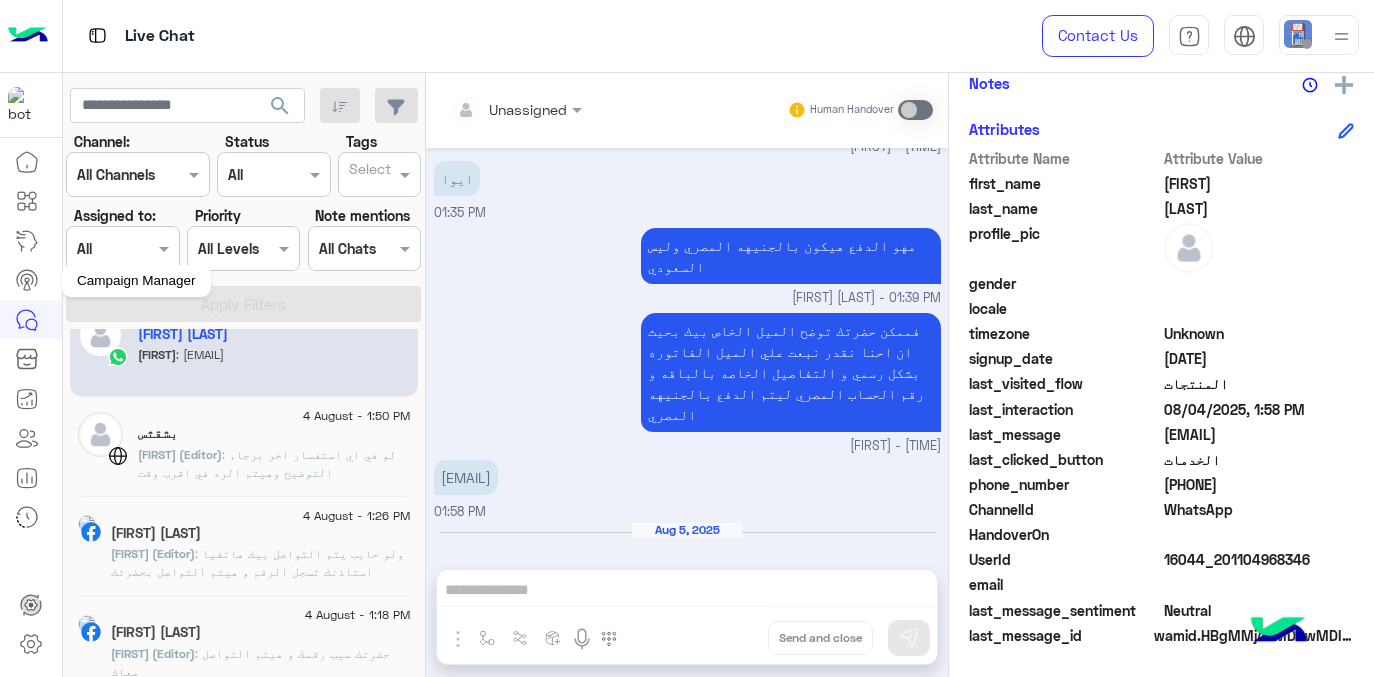 click 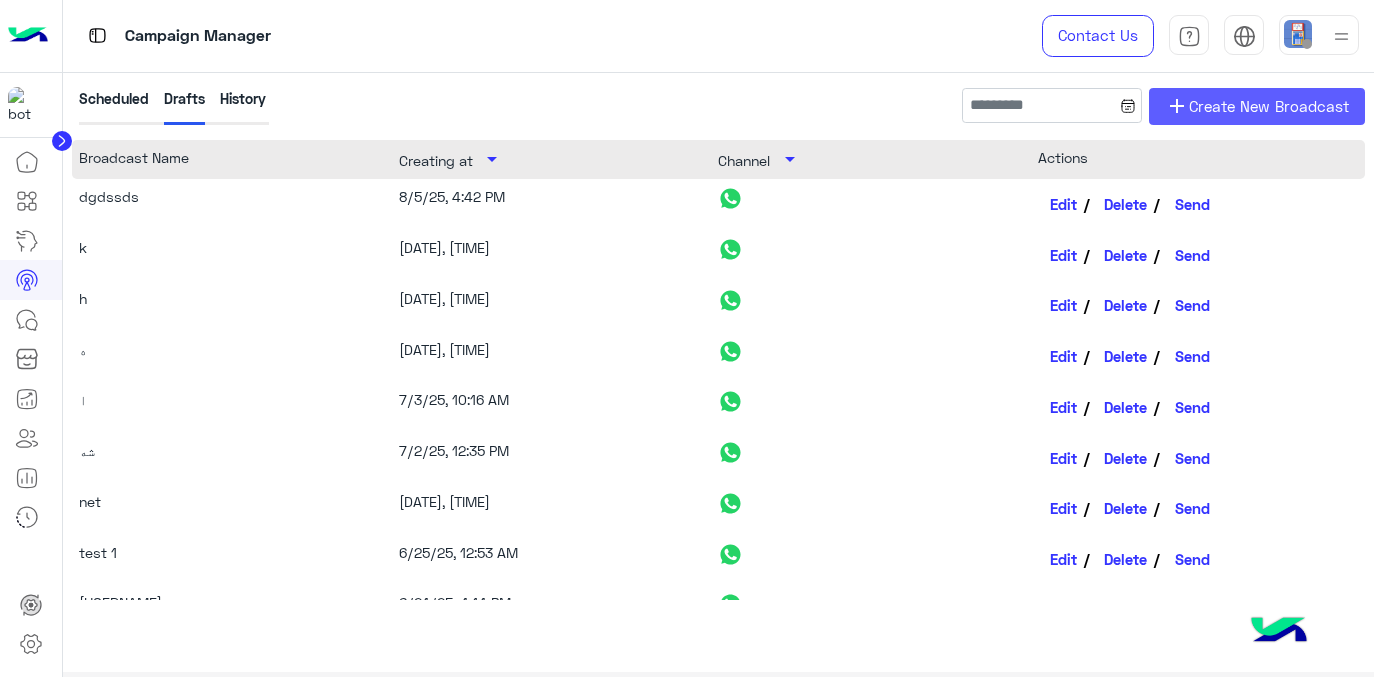 click on "Create New Broadcast" 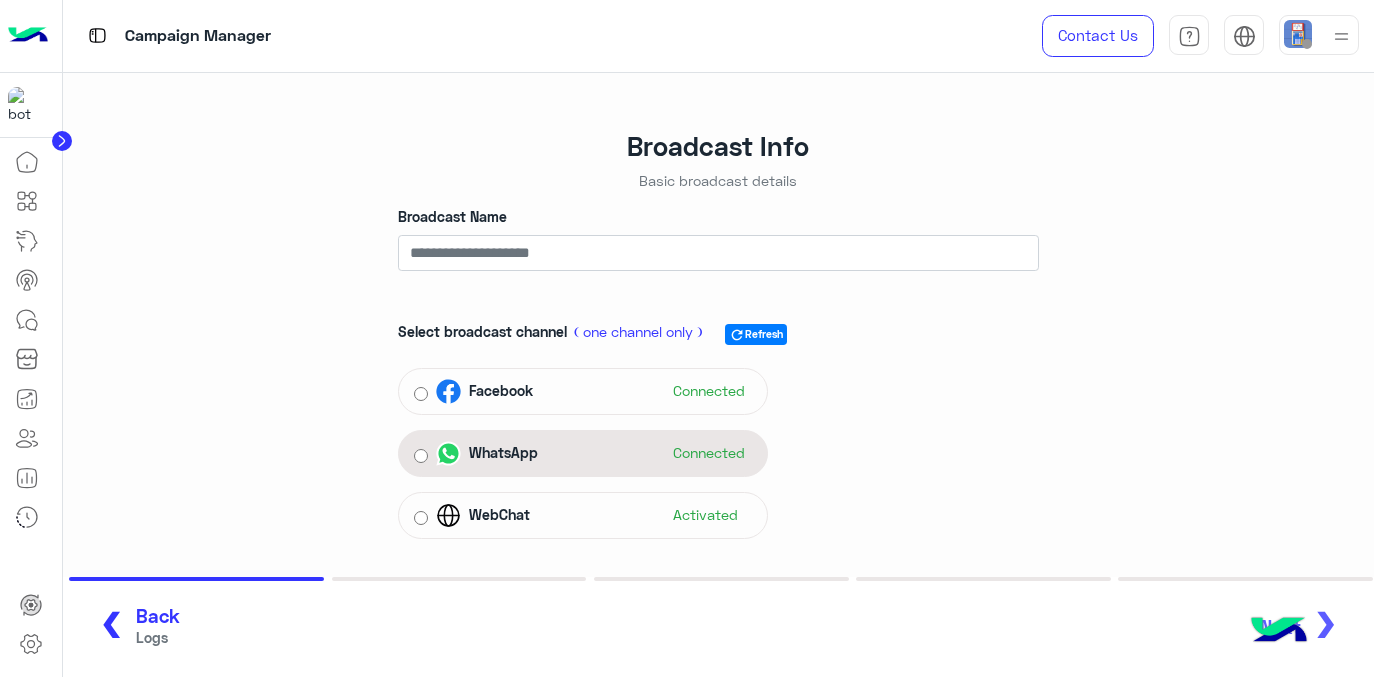 click 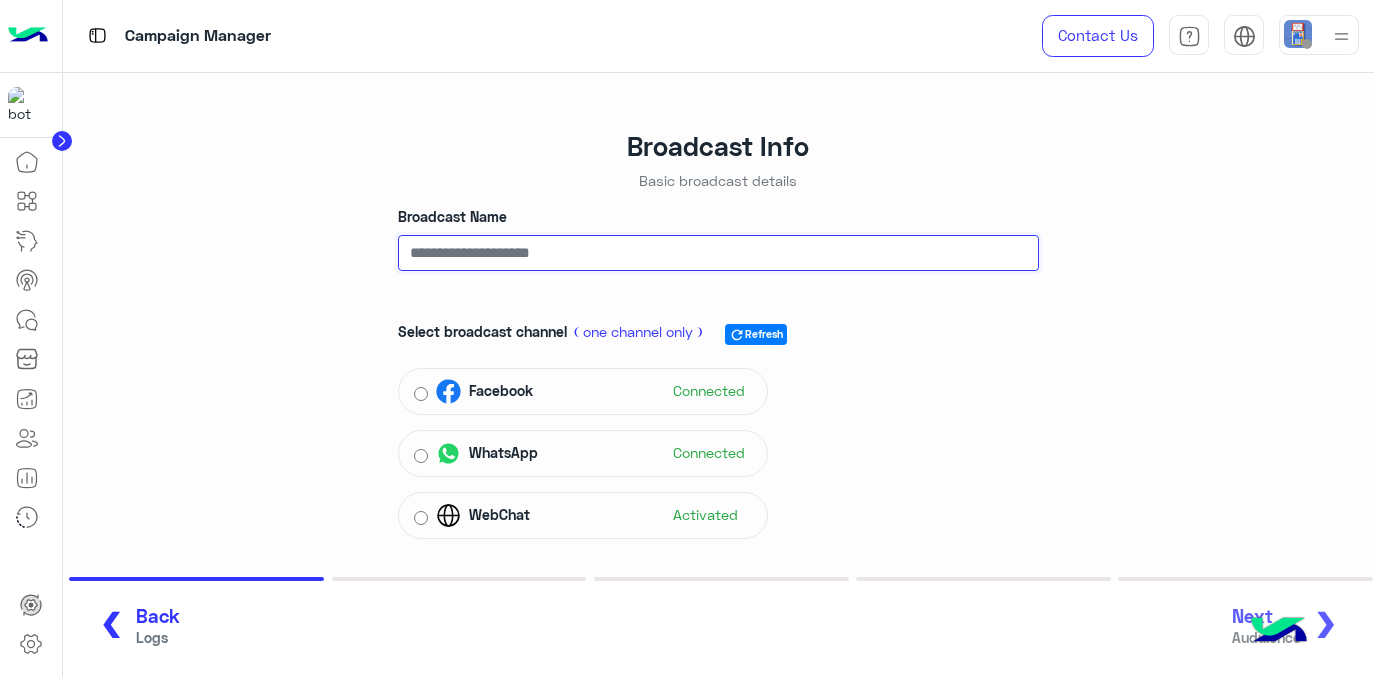 click on "Broadcast Name" at bounding box center (718, 253) 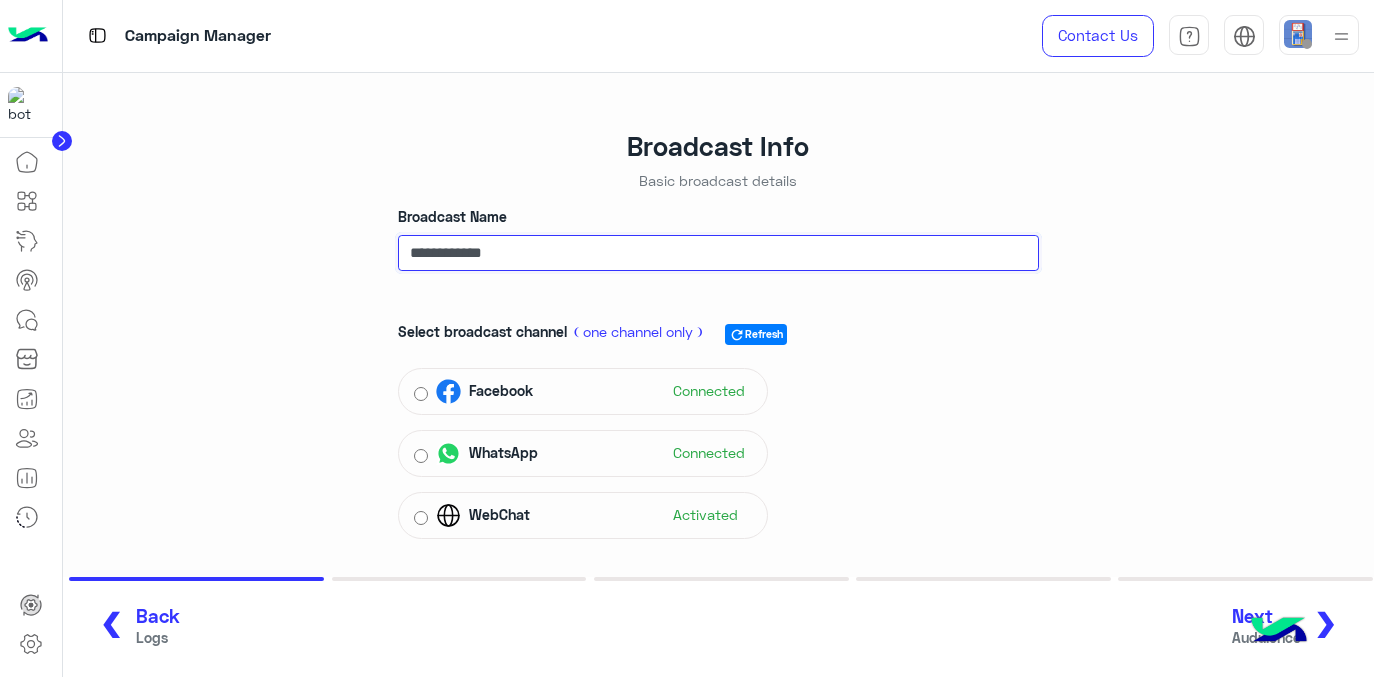 type on "**********" 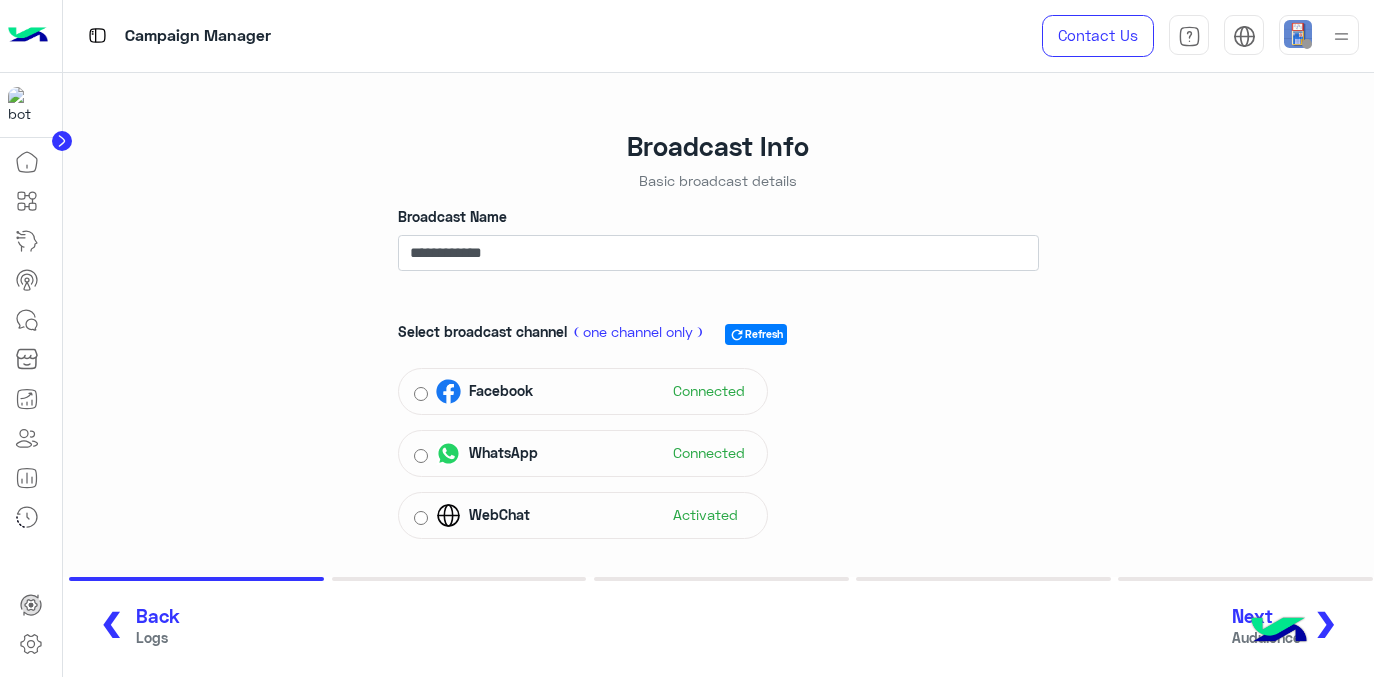 click on "Next" 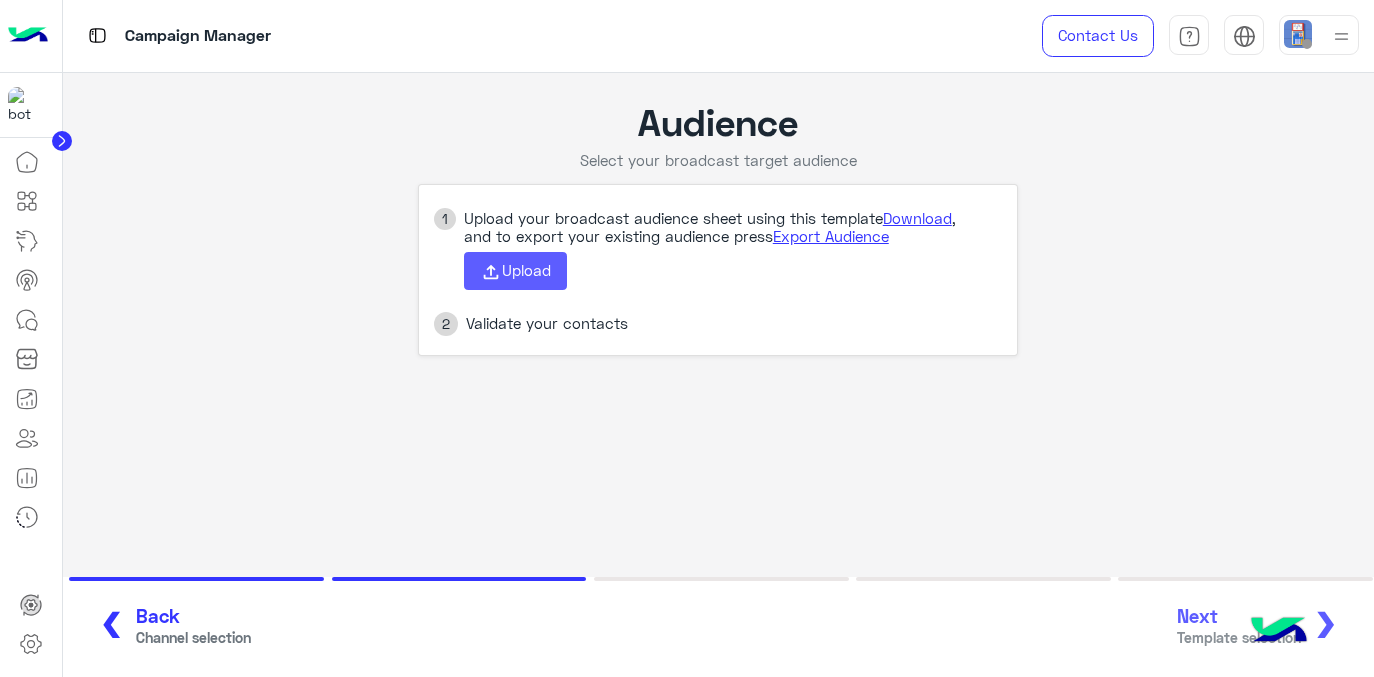 click 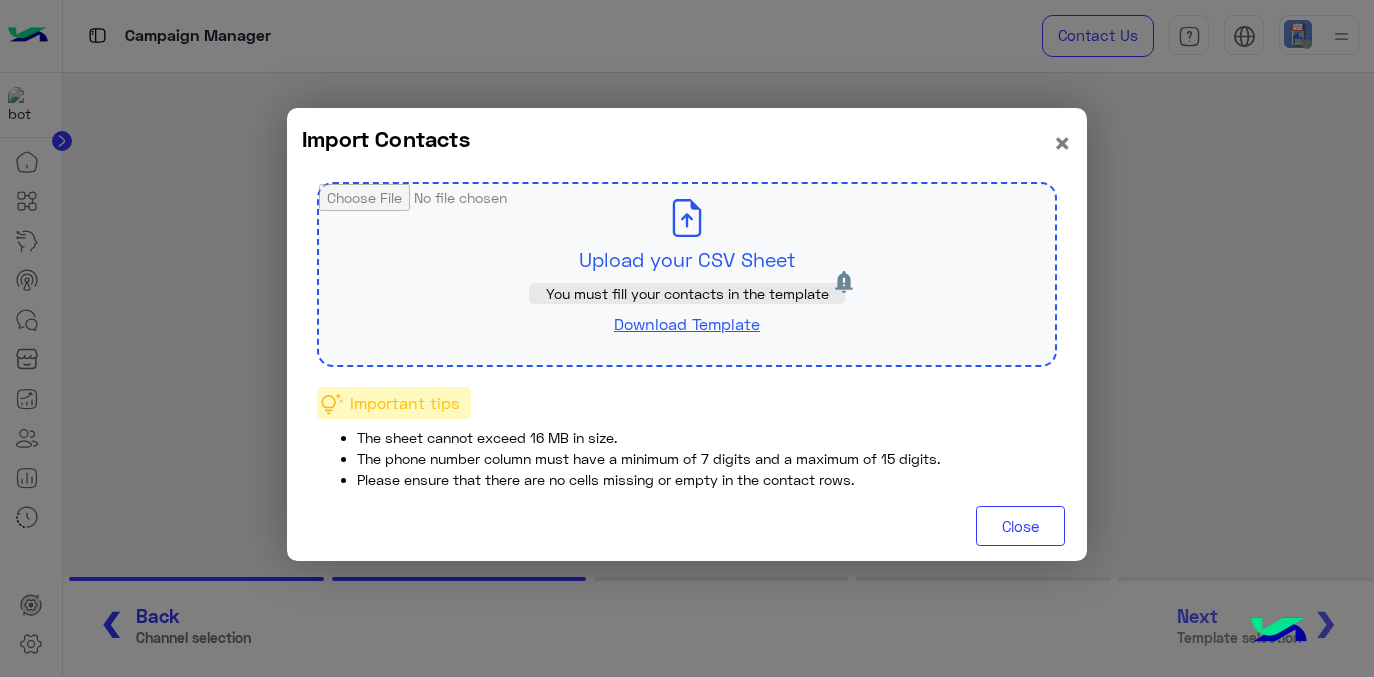 click on "Download Template" 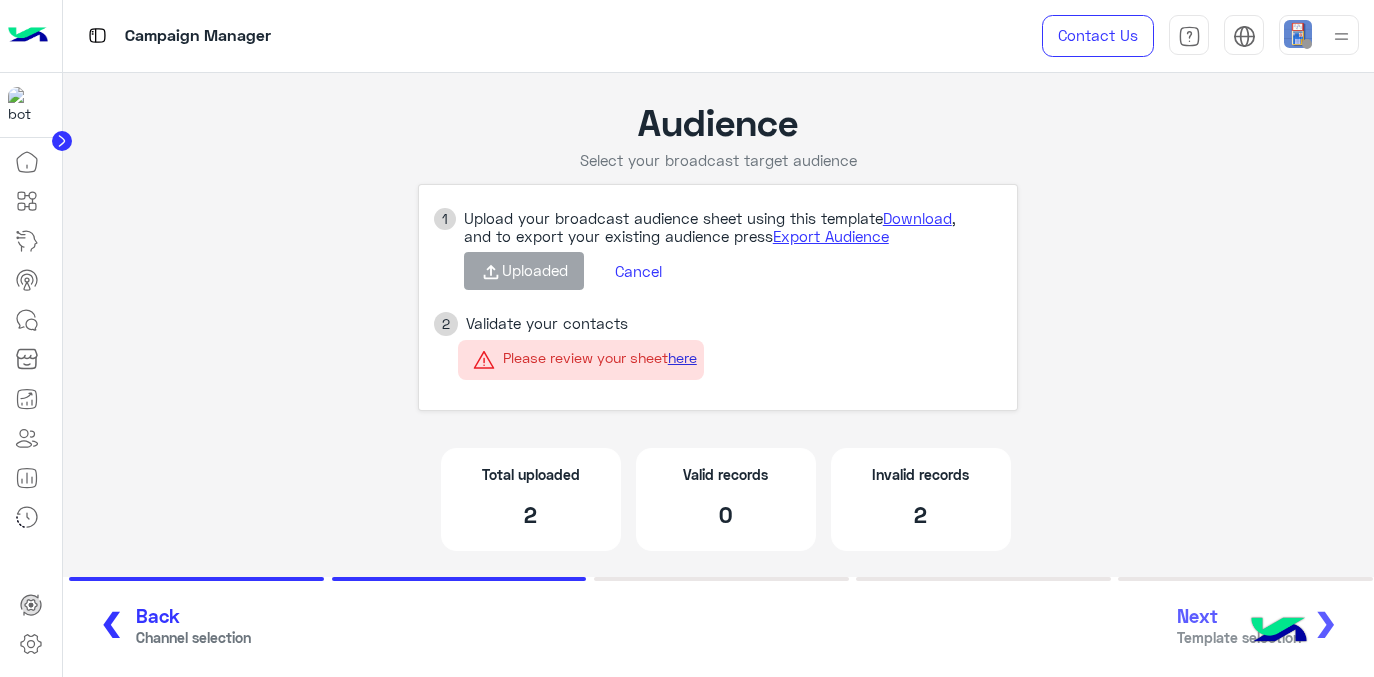 click on "here" 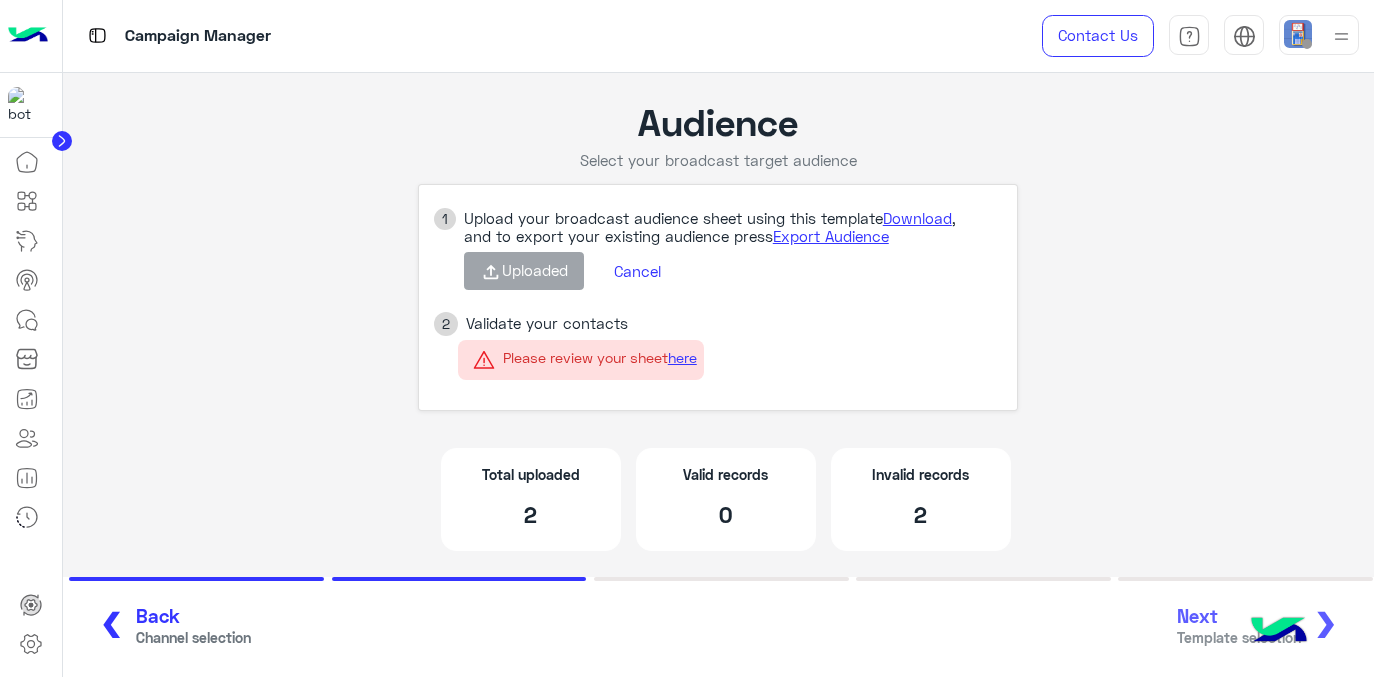 click on "Cancel" 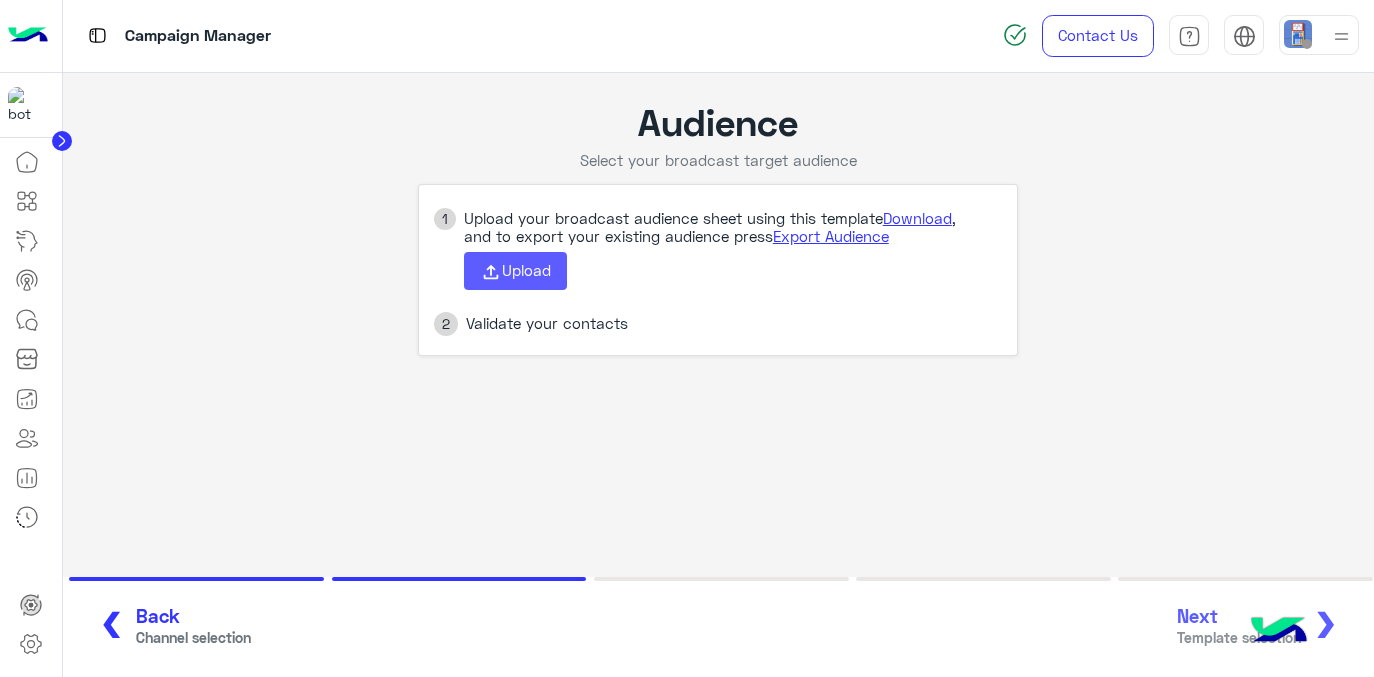 click on "Upload" 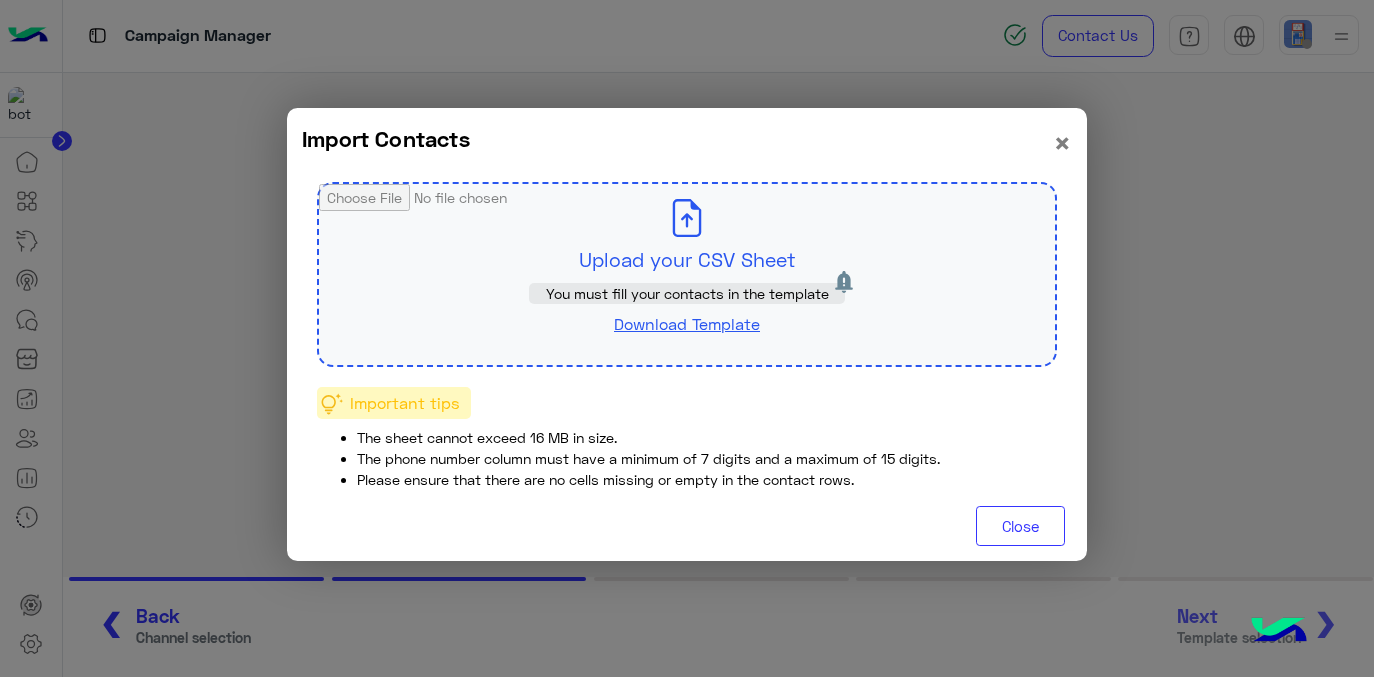 type on "**********" 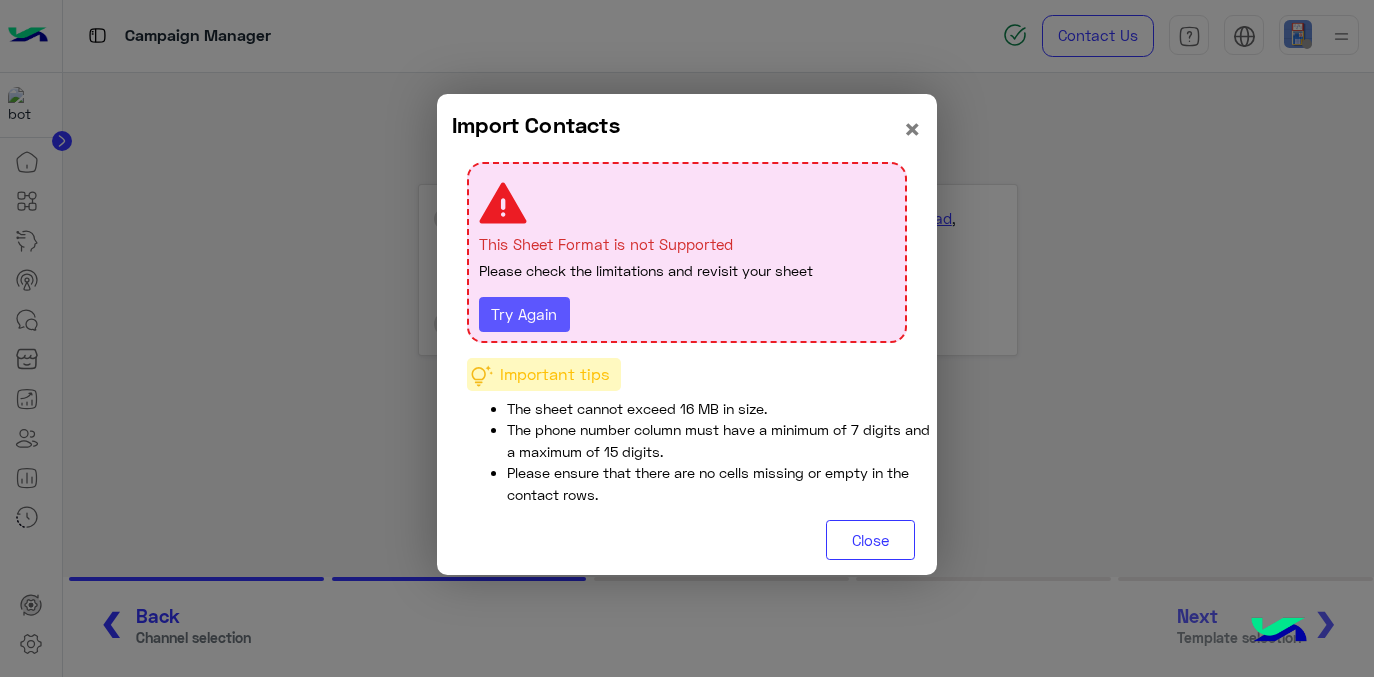 click on "Try Again" 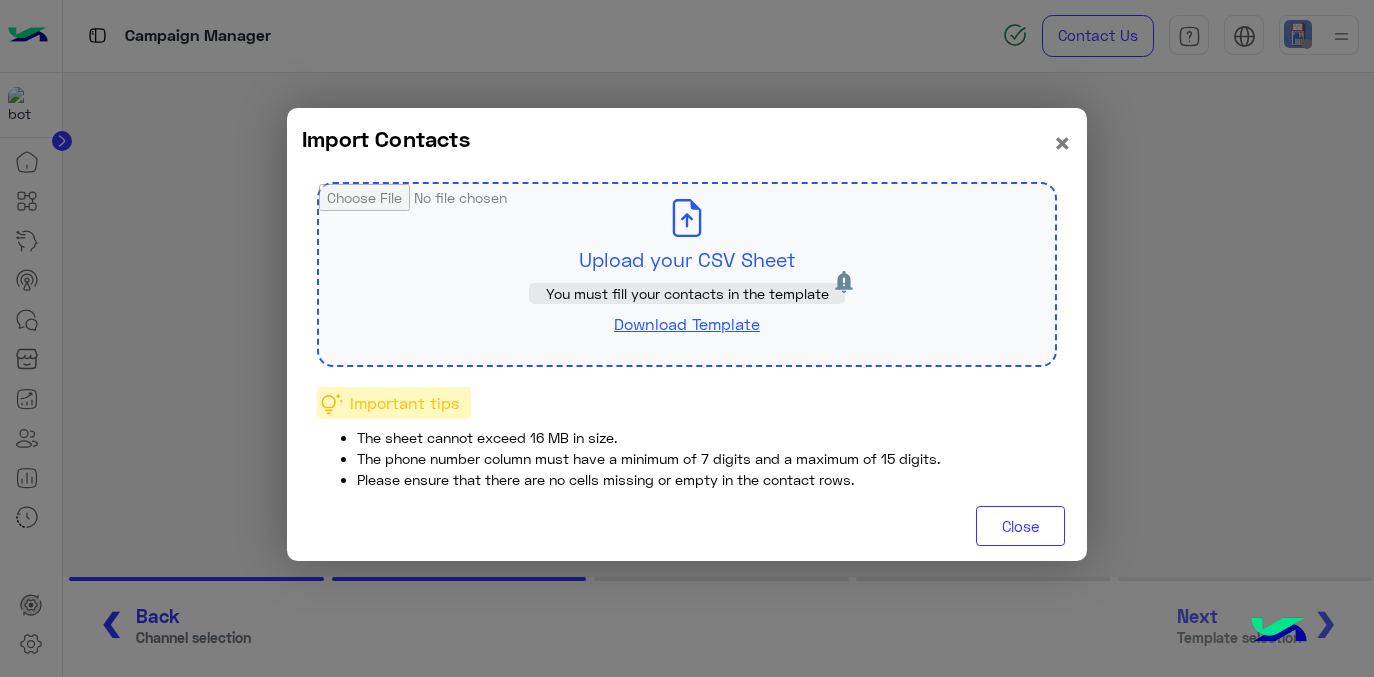 click 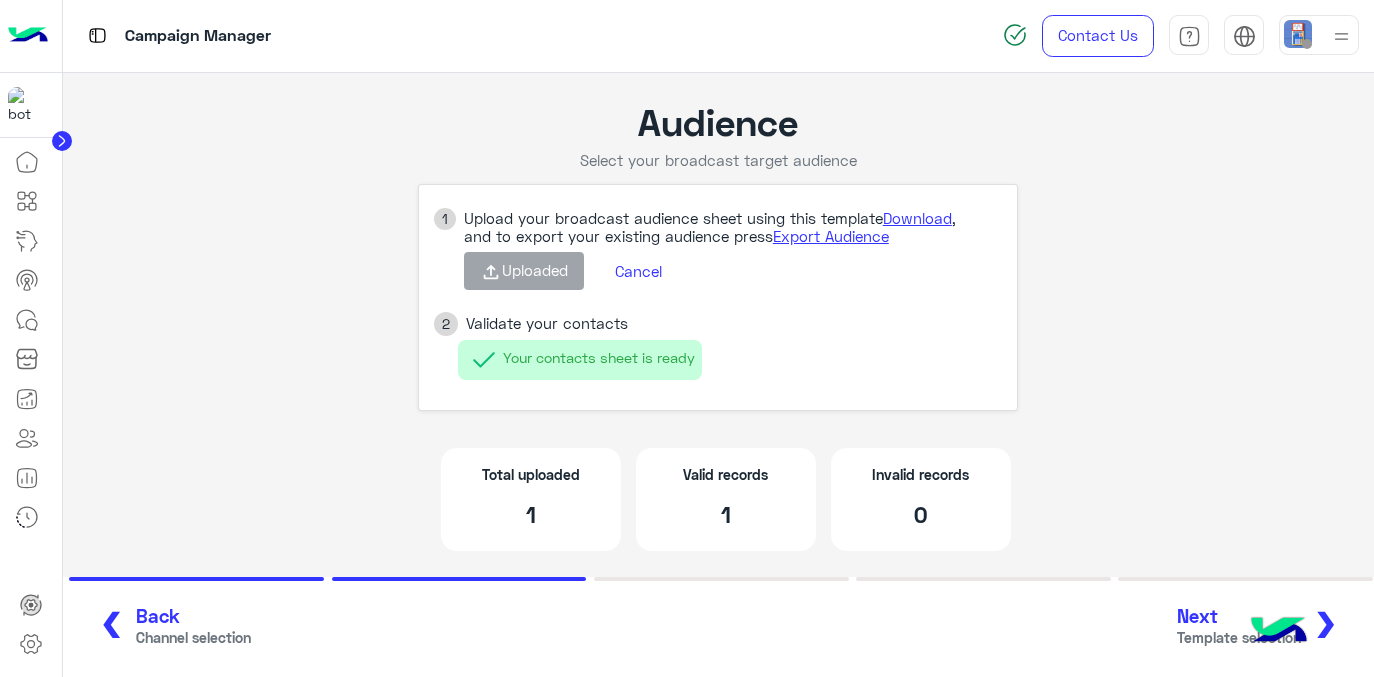 click on "Next" 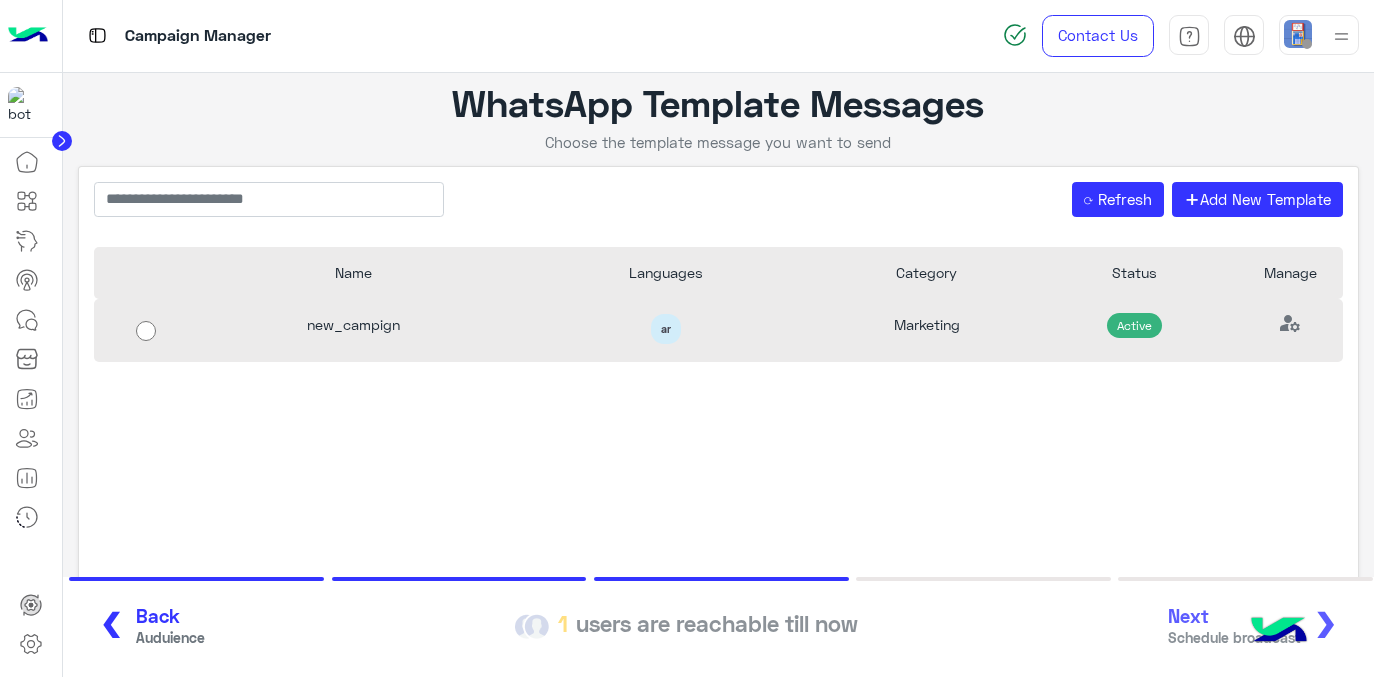 click 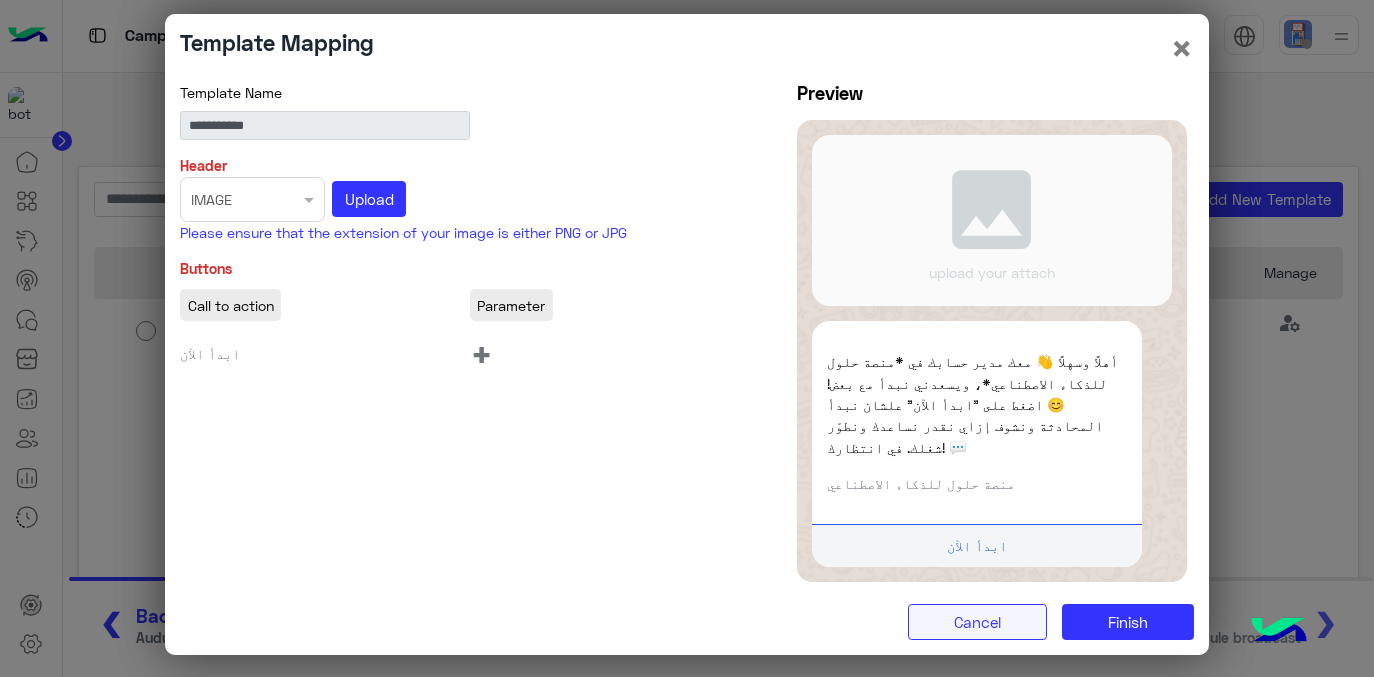 click on "Cancel" 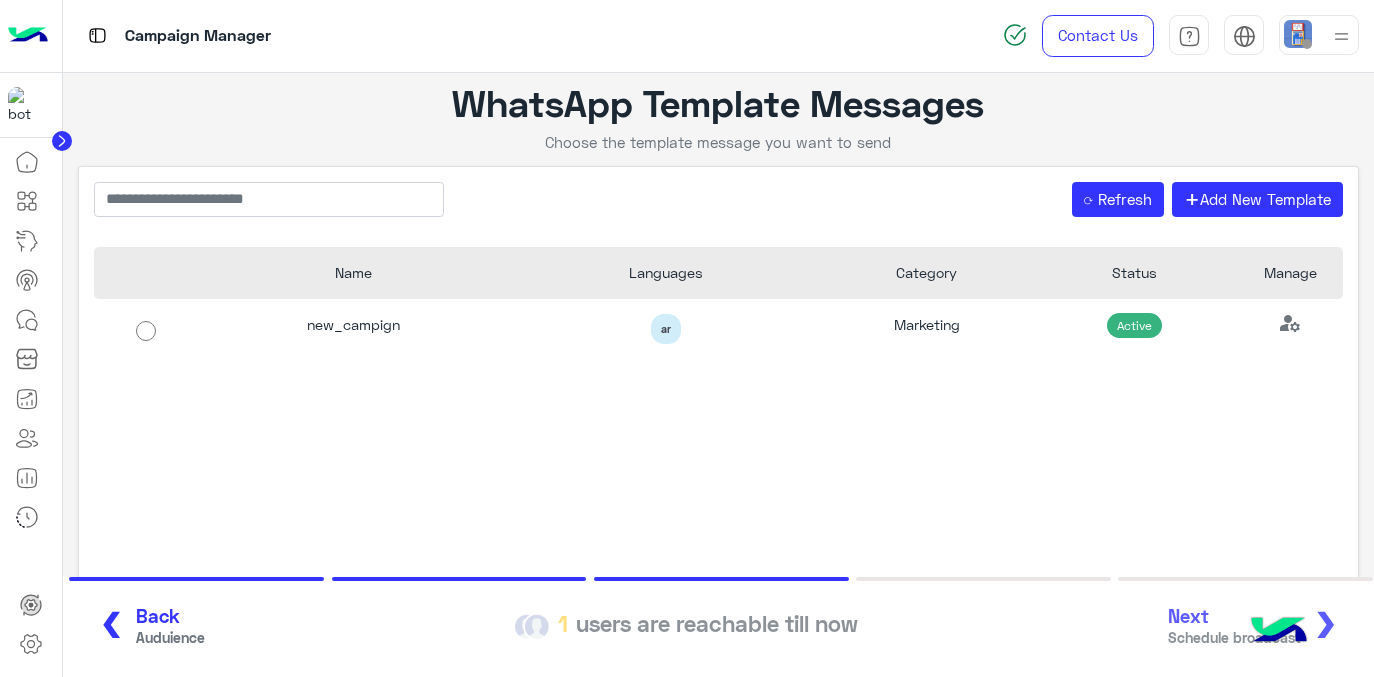 click on "❮ Back  Auduience  1 users are reachable till now Next  Schedule broadcast  ❯" 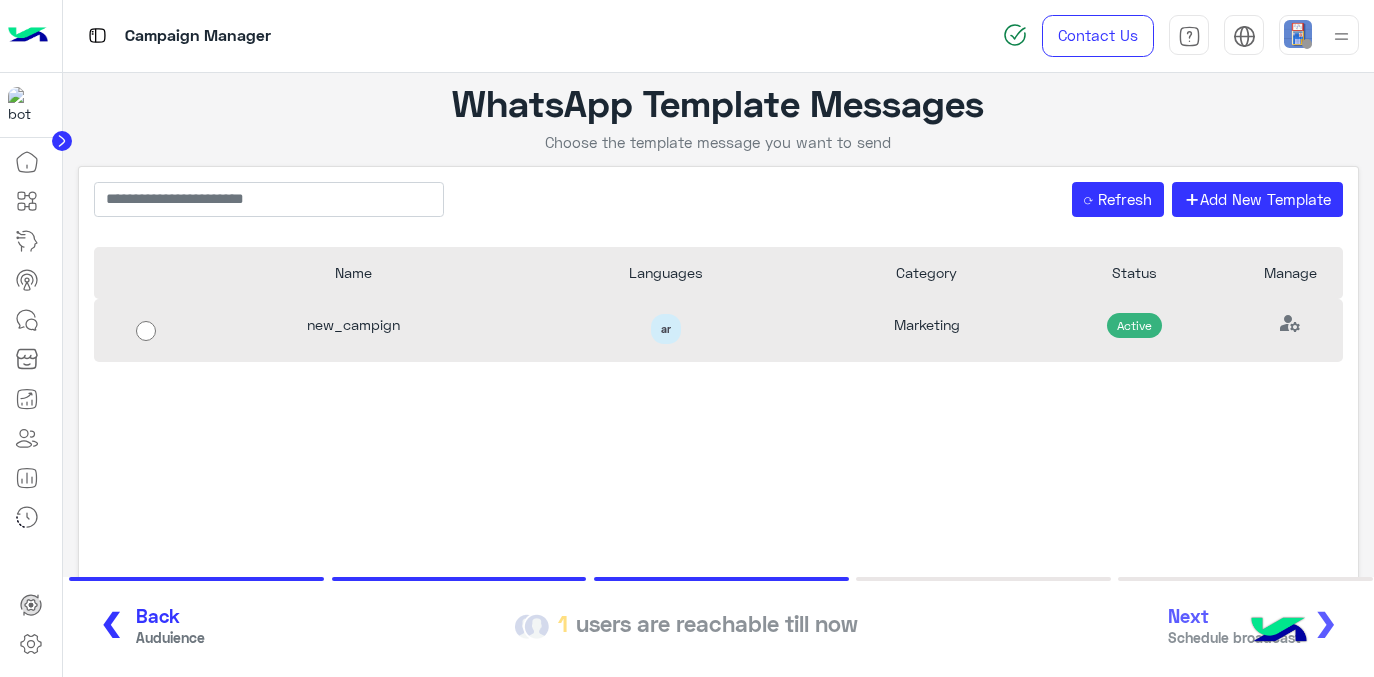 click on "new_campign" 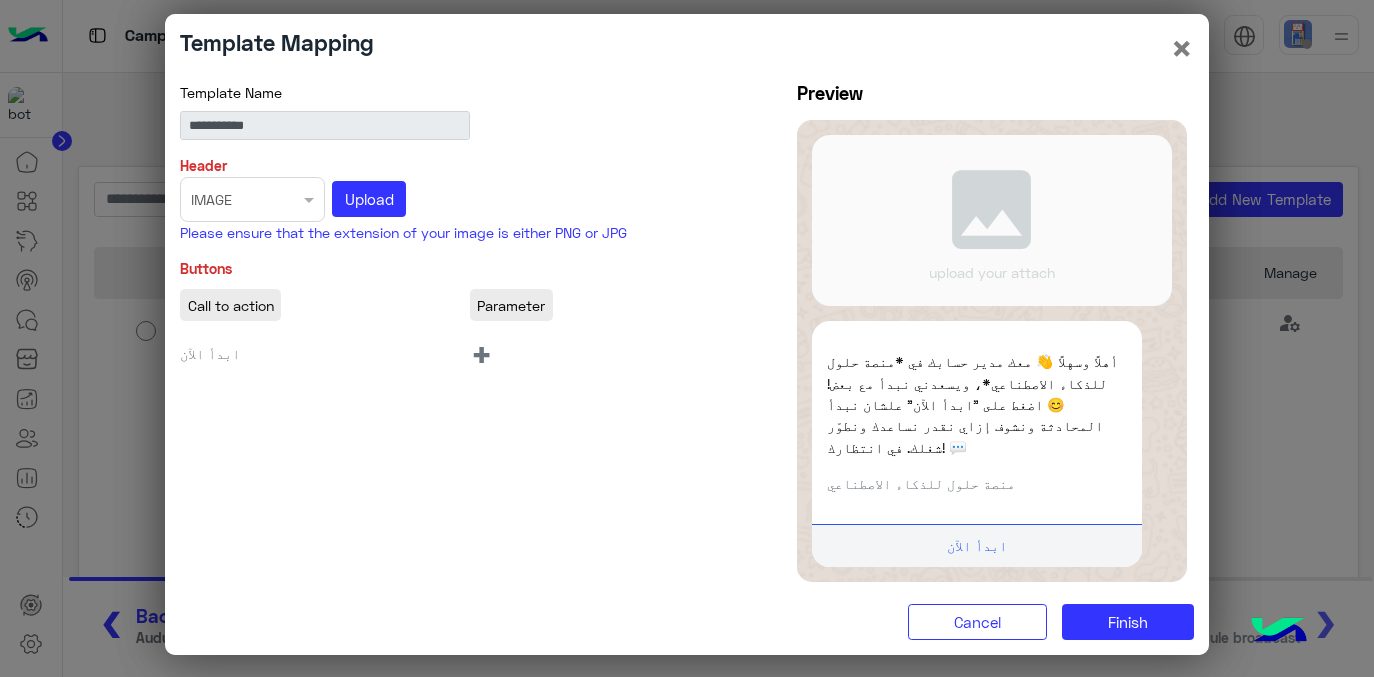 click on "Select file × IMAGE Upload" 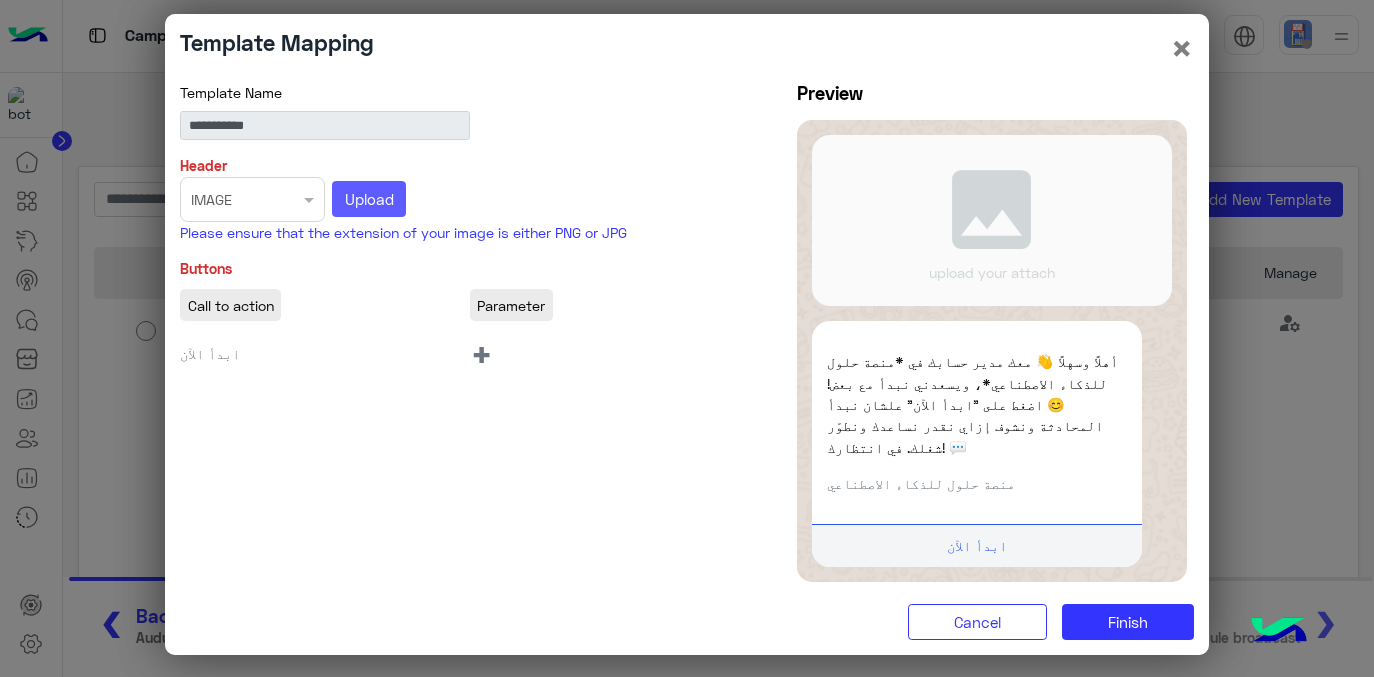 click on "Upload" 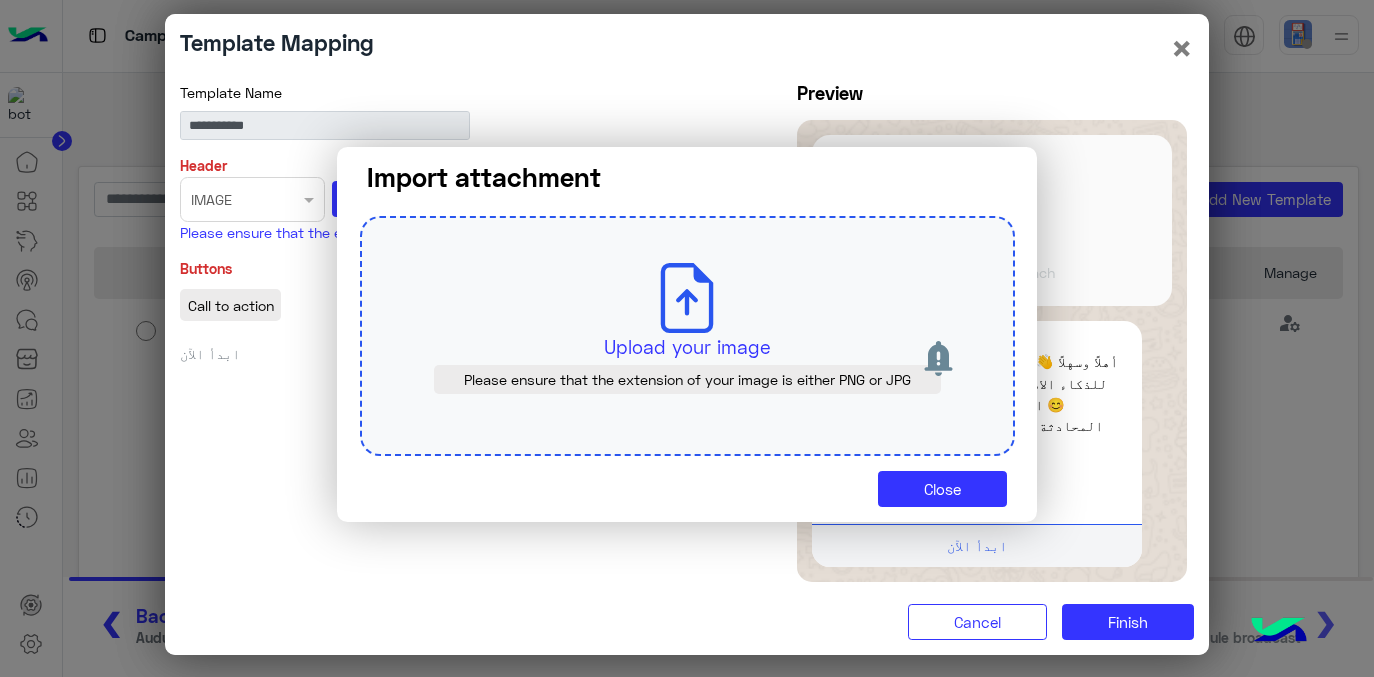 click on "Please ensure that the extension of your image is either PNG or JPG" 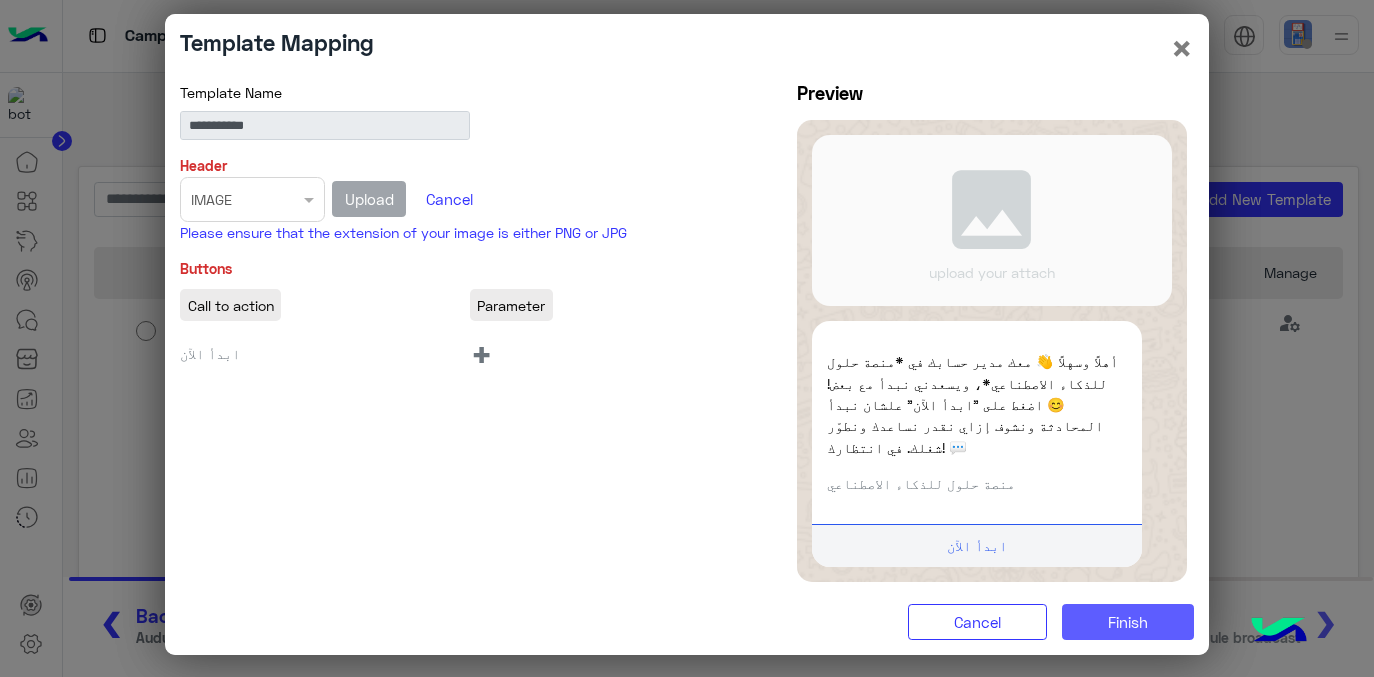 click on "Finish" 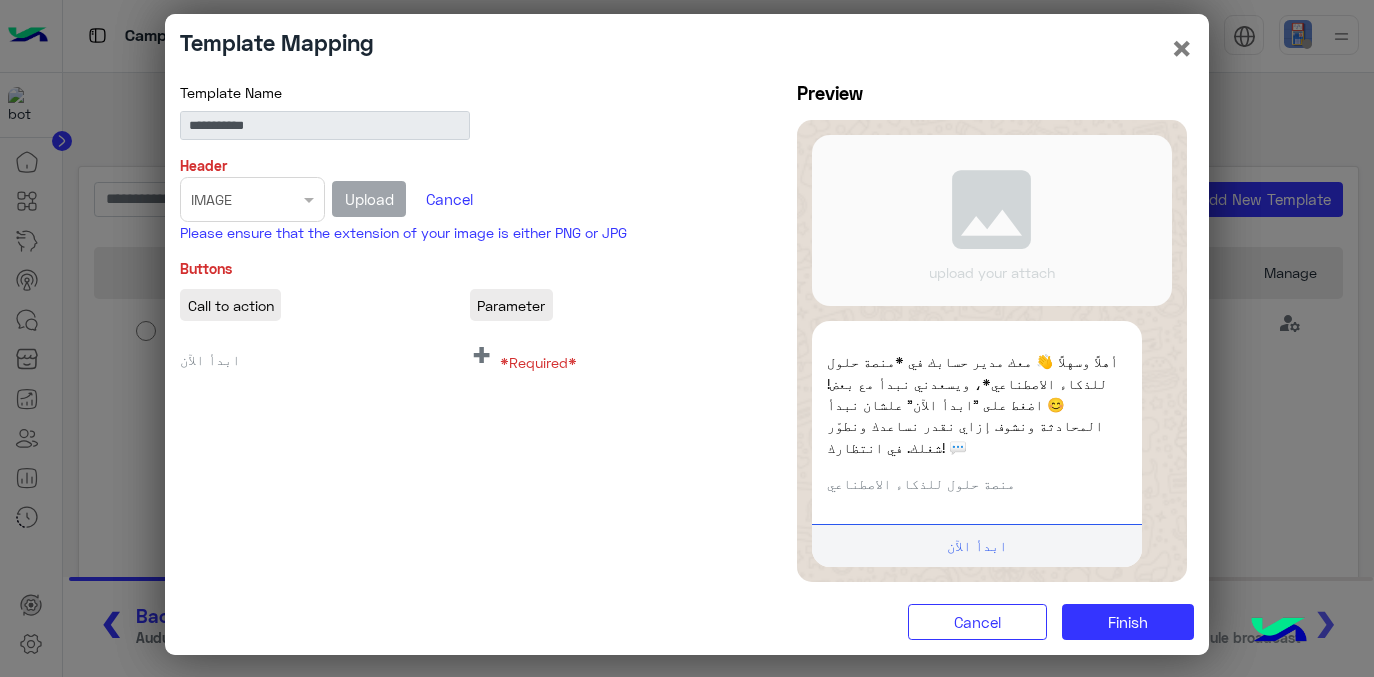 click on "*Required*" 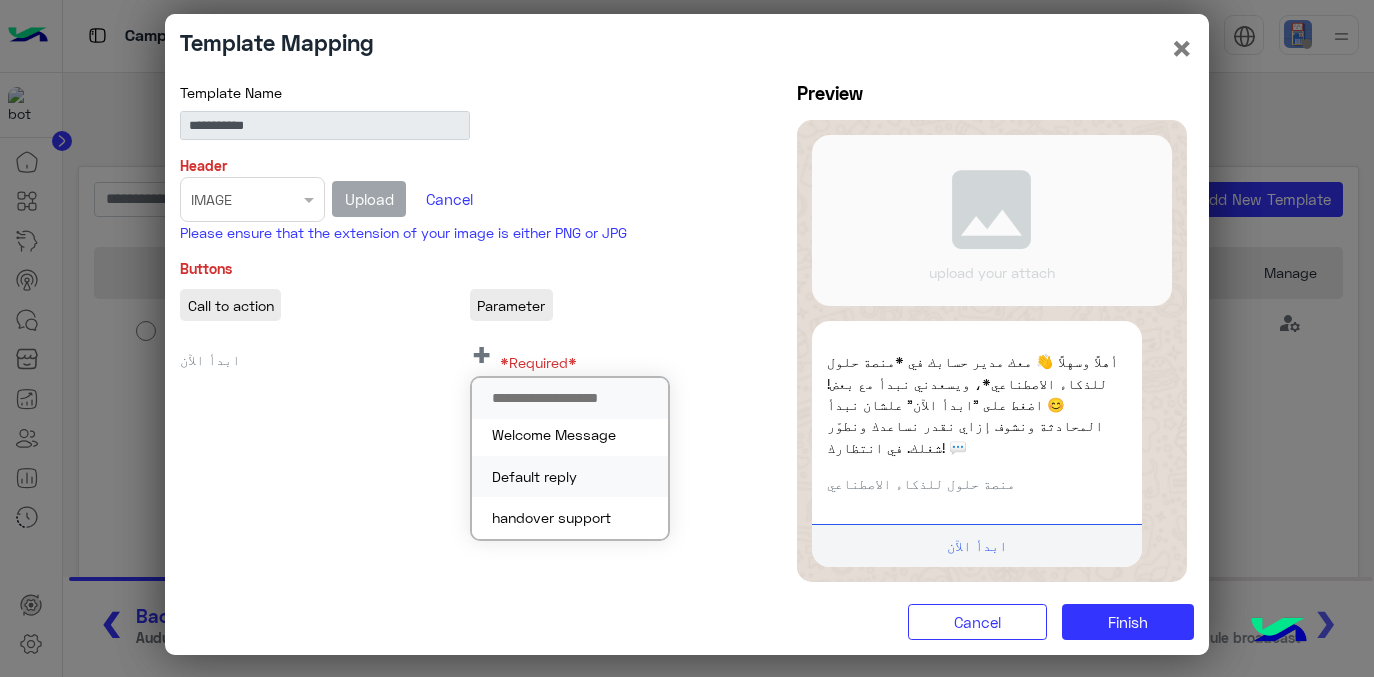 scroll, scrollTop: 0, scrollLeft: 0, axis: both 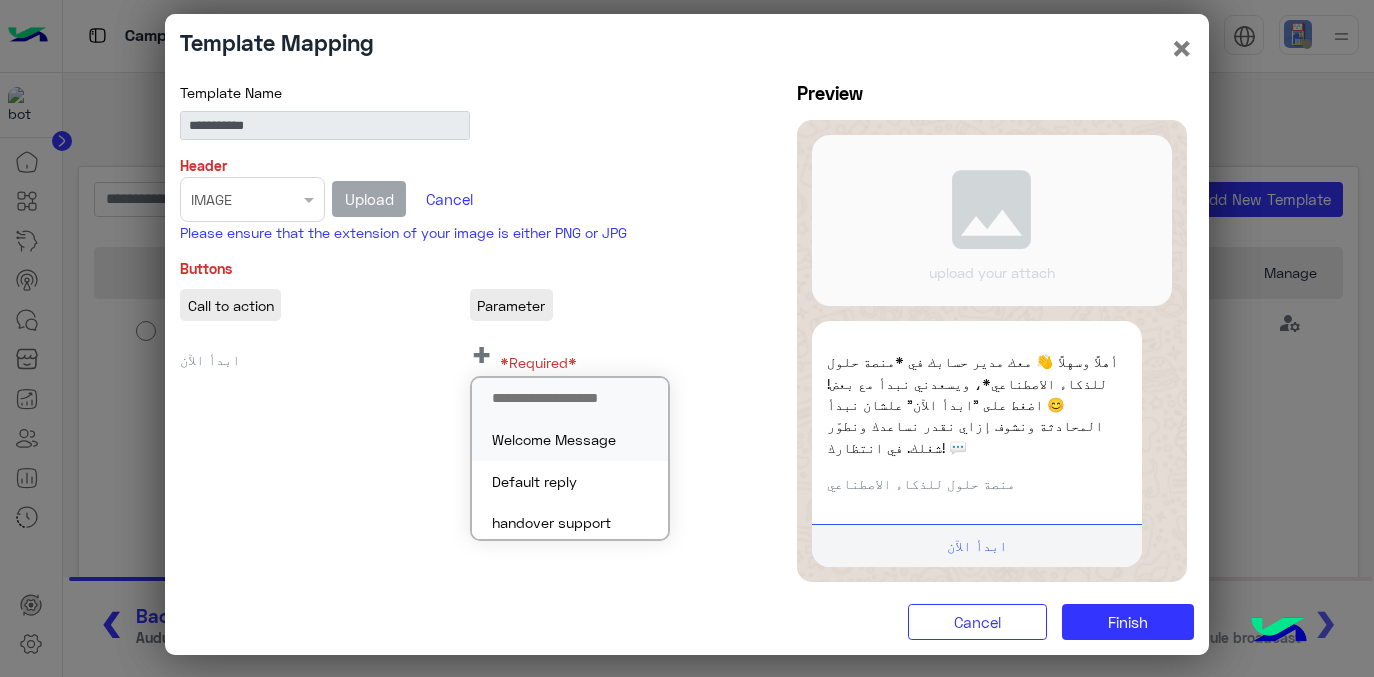 click on "Welcome Message" 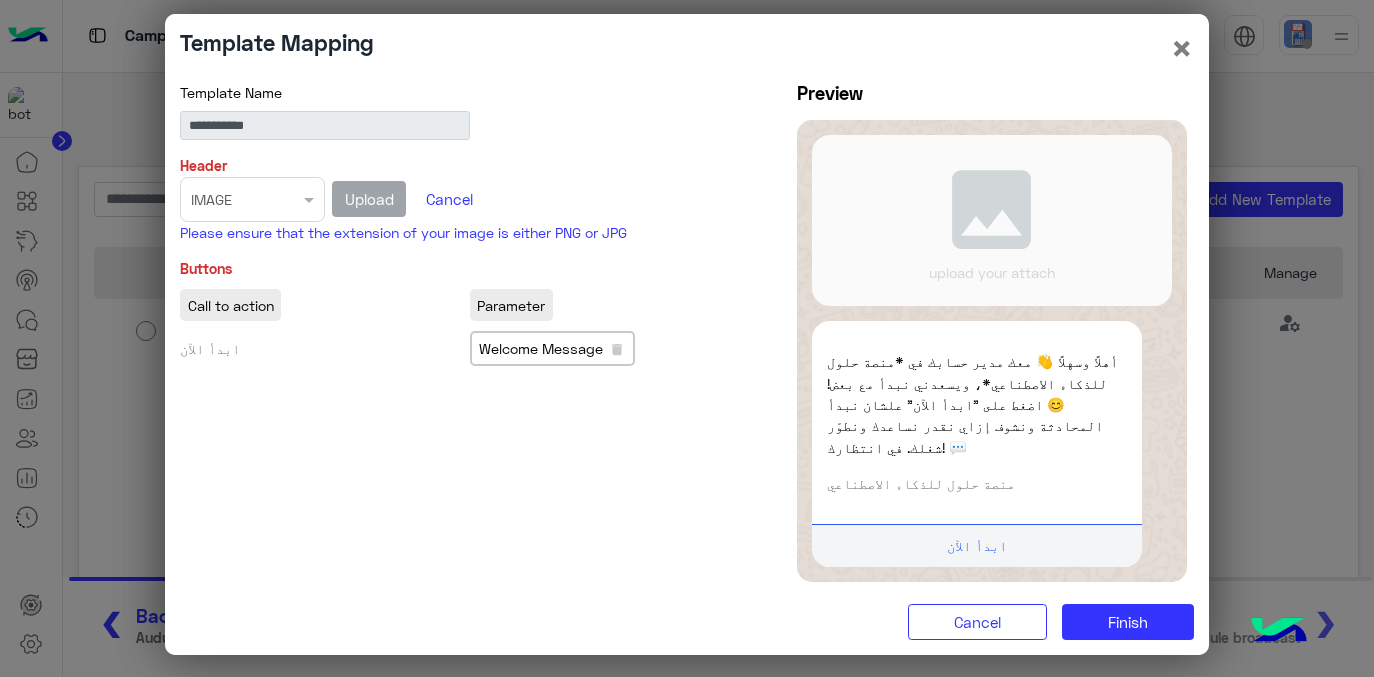 click on "Welcome Message" 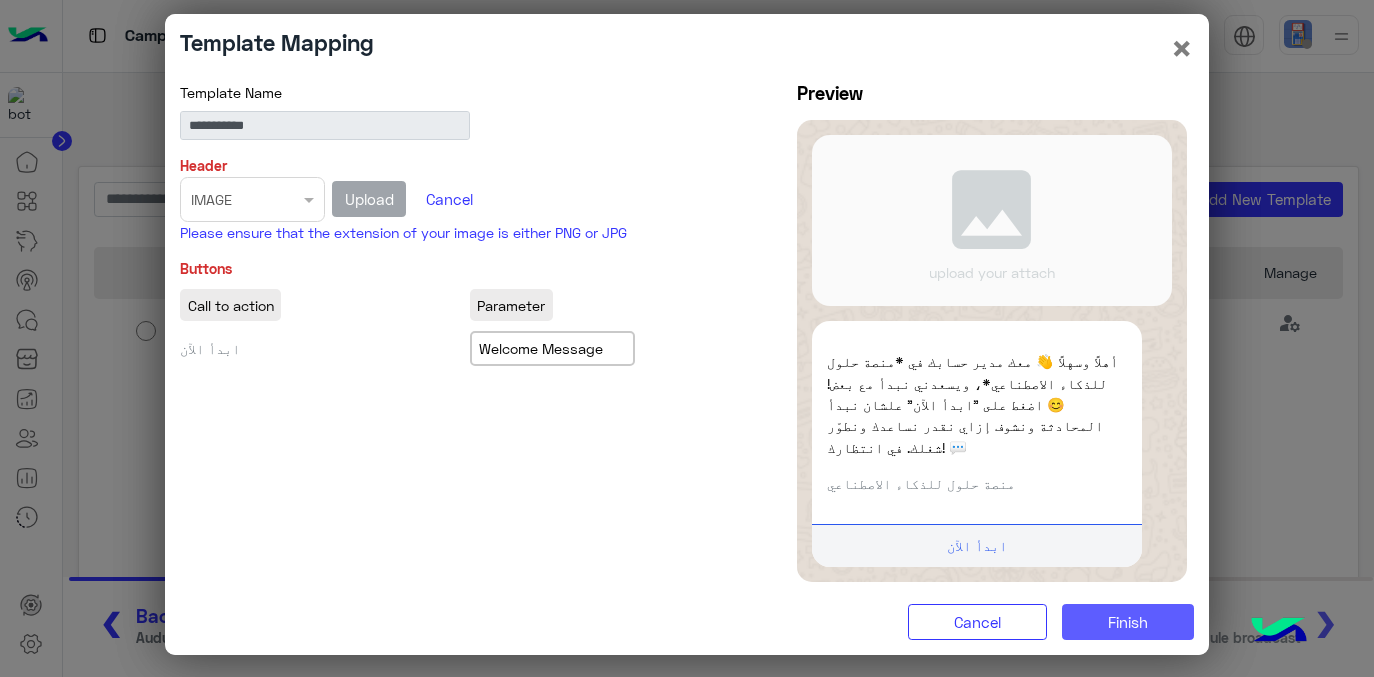 click on "Finish" 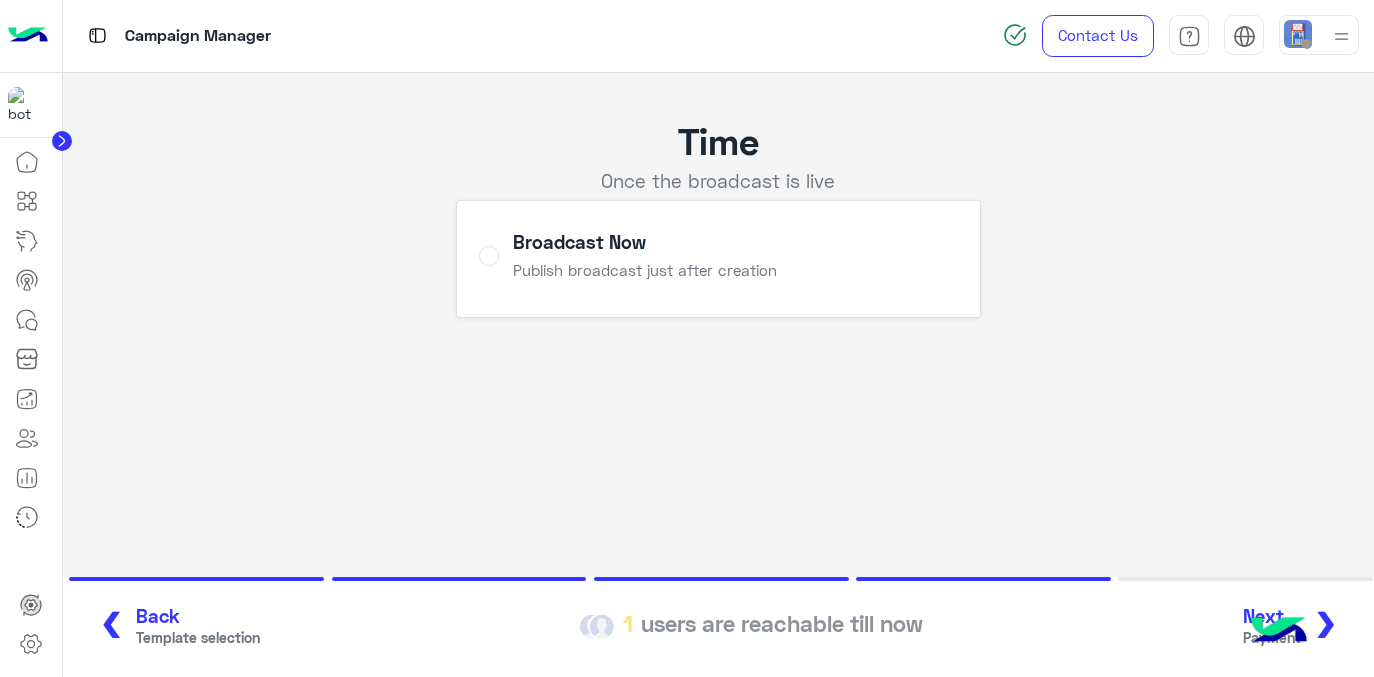 click at bounding box center [1279, 632] 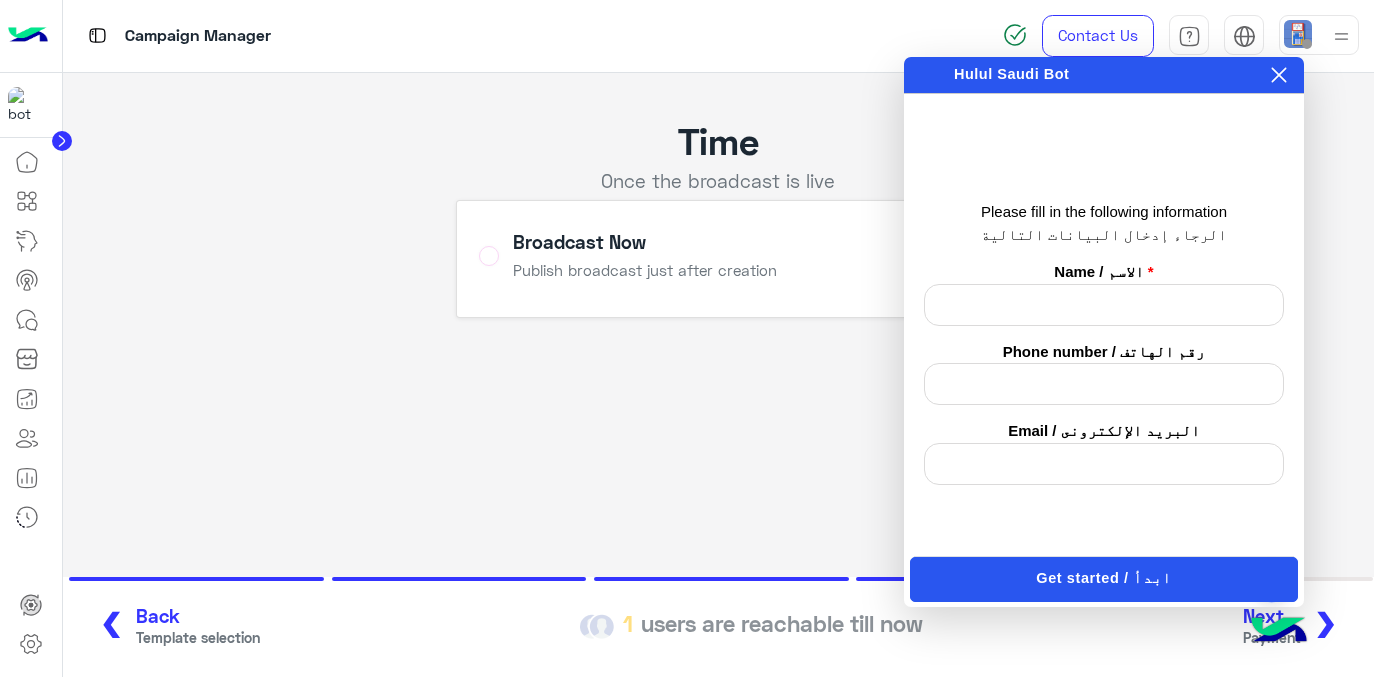 click at bounding box center (1104, 305) 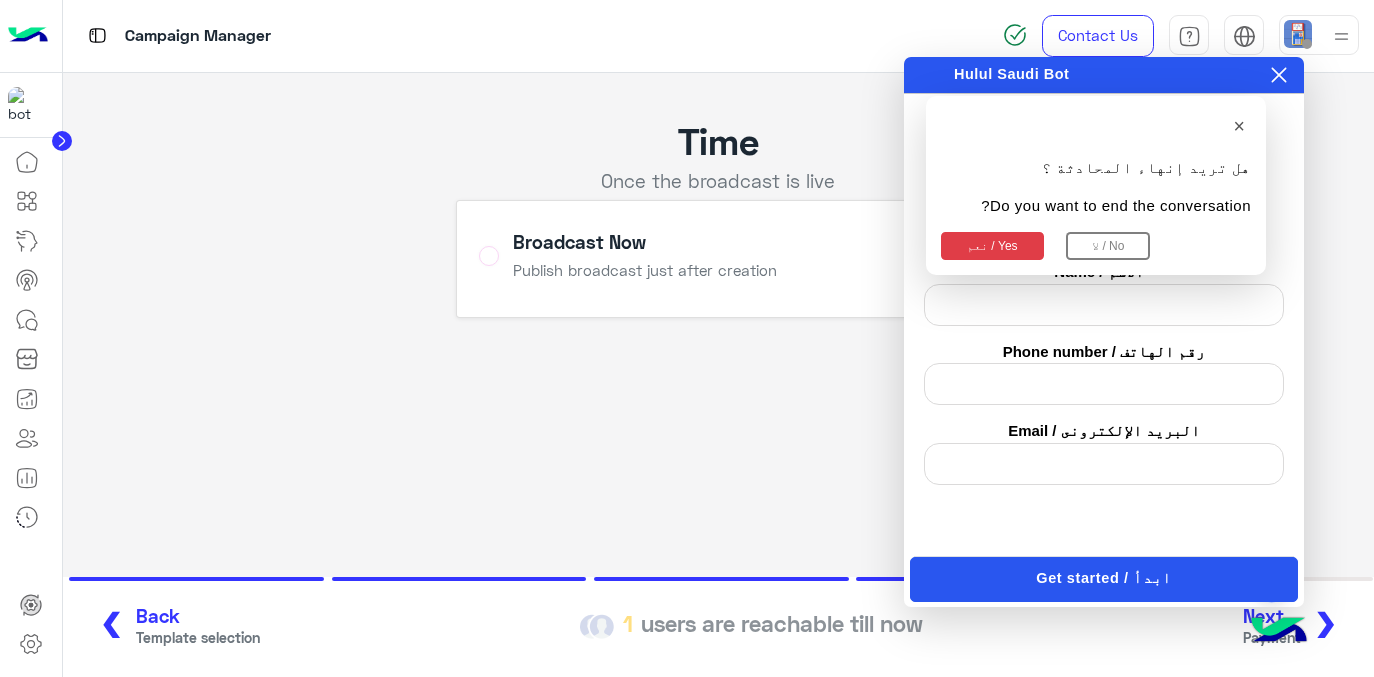 click on "نعم / Yes" at bounding box center (992, 246) 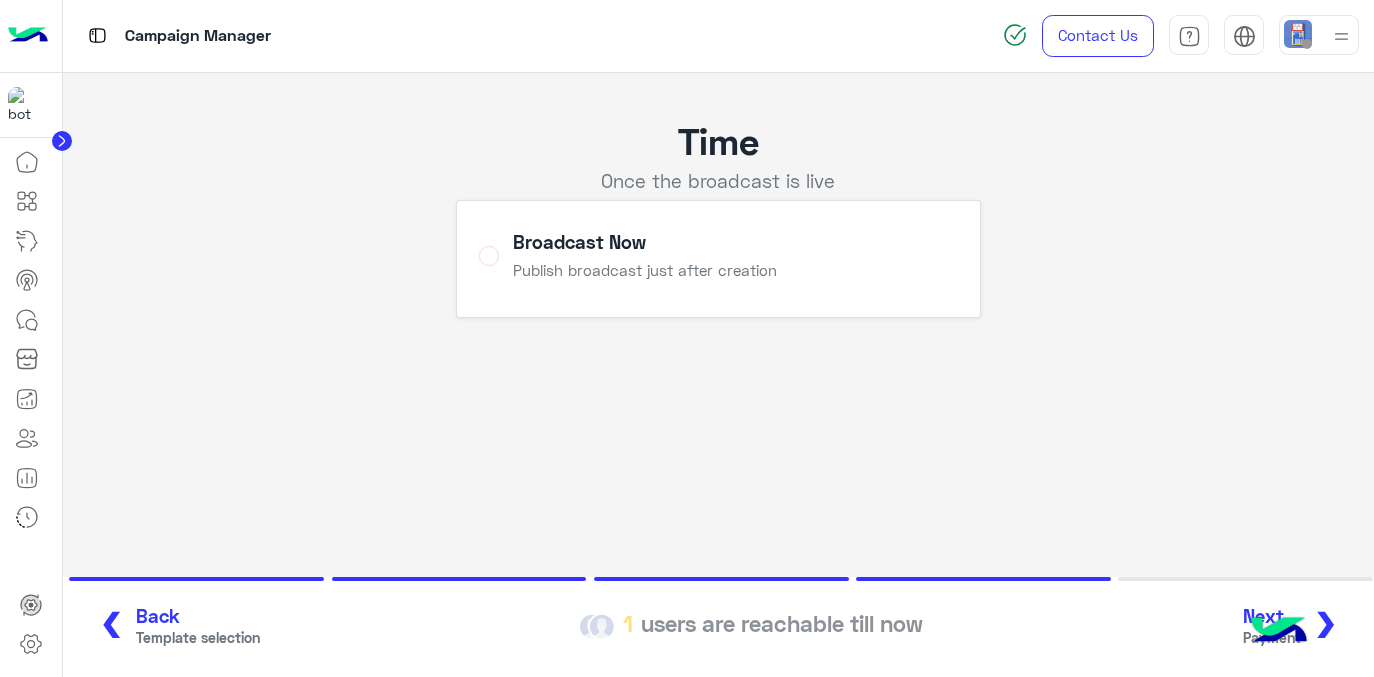 click at bounding box center [1279, 632] 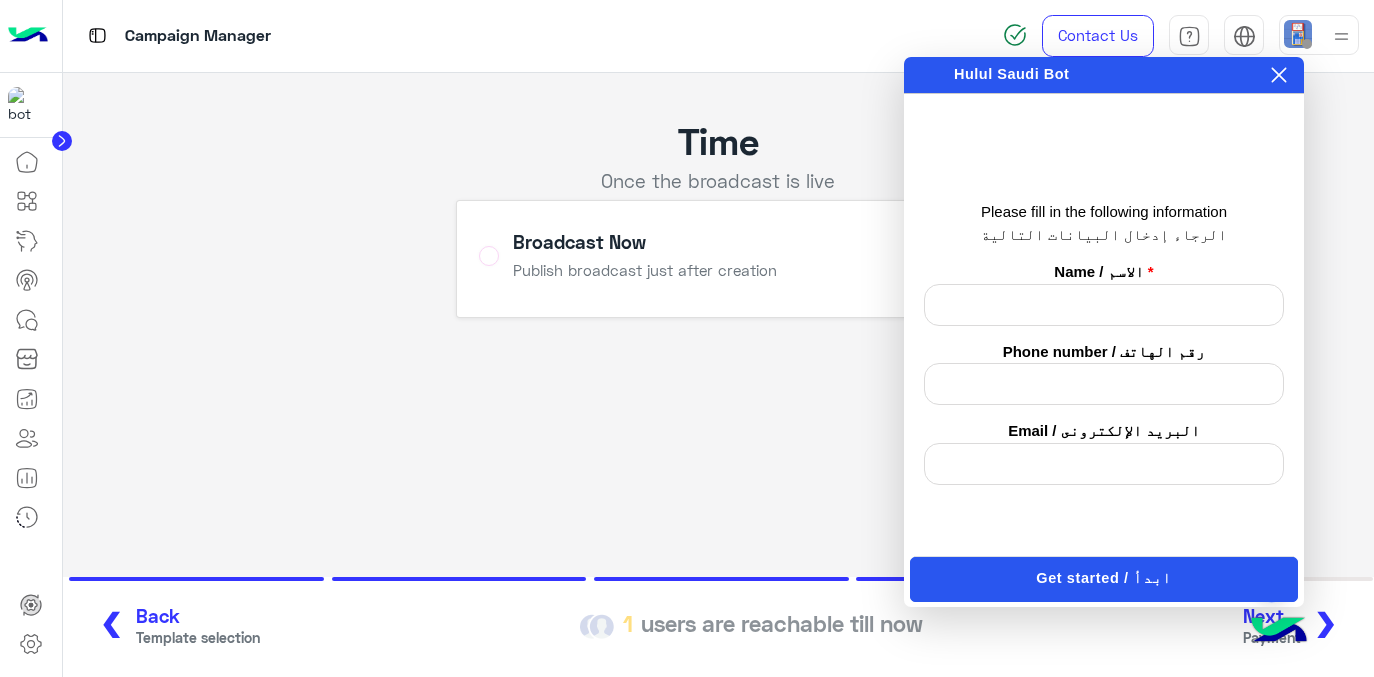 click 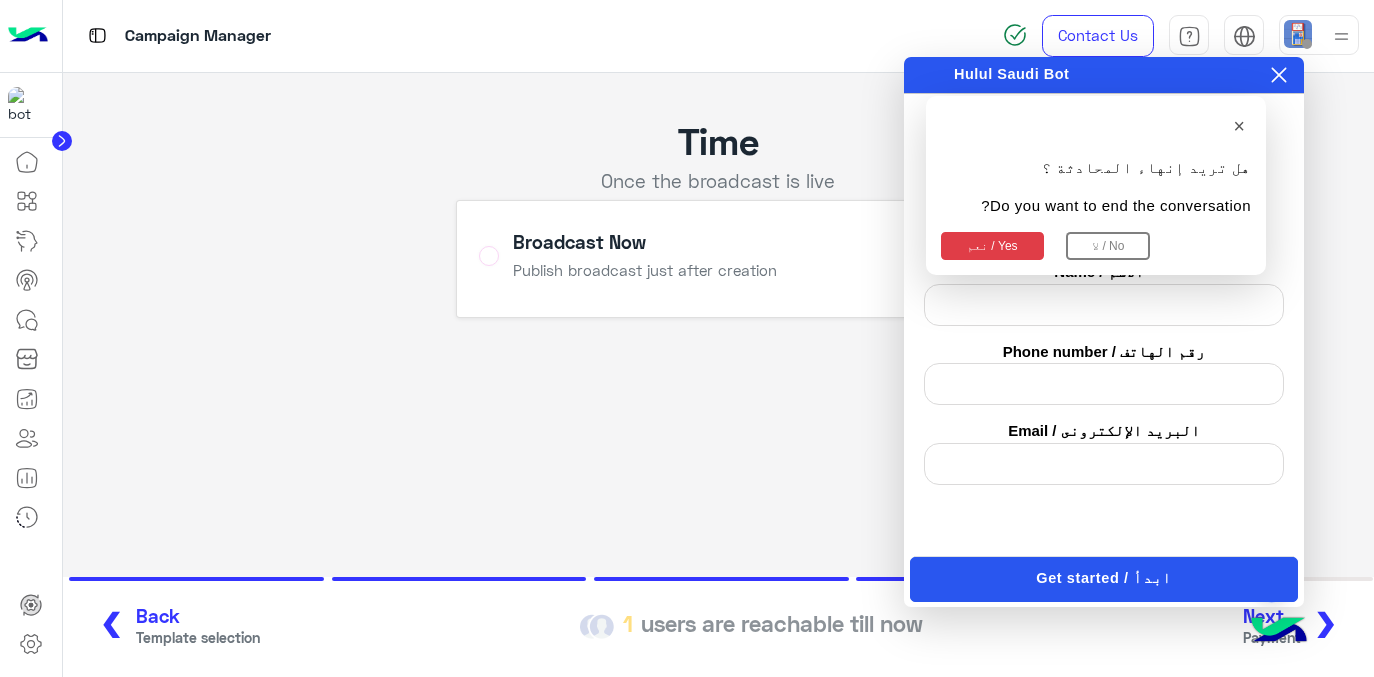 click on "لا / No" at bounding box center [1108, 246] 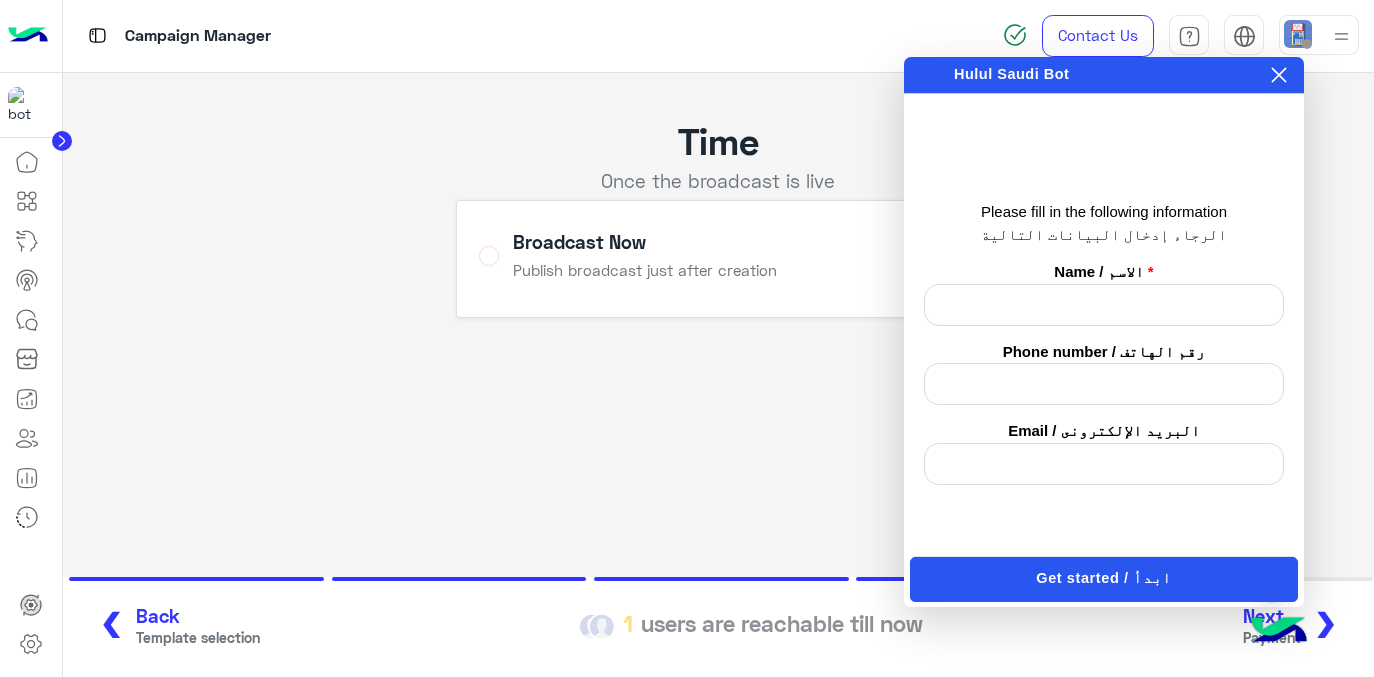 click 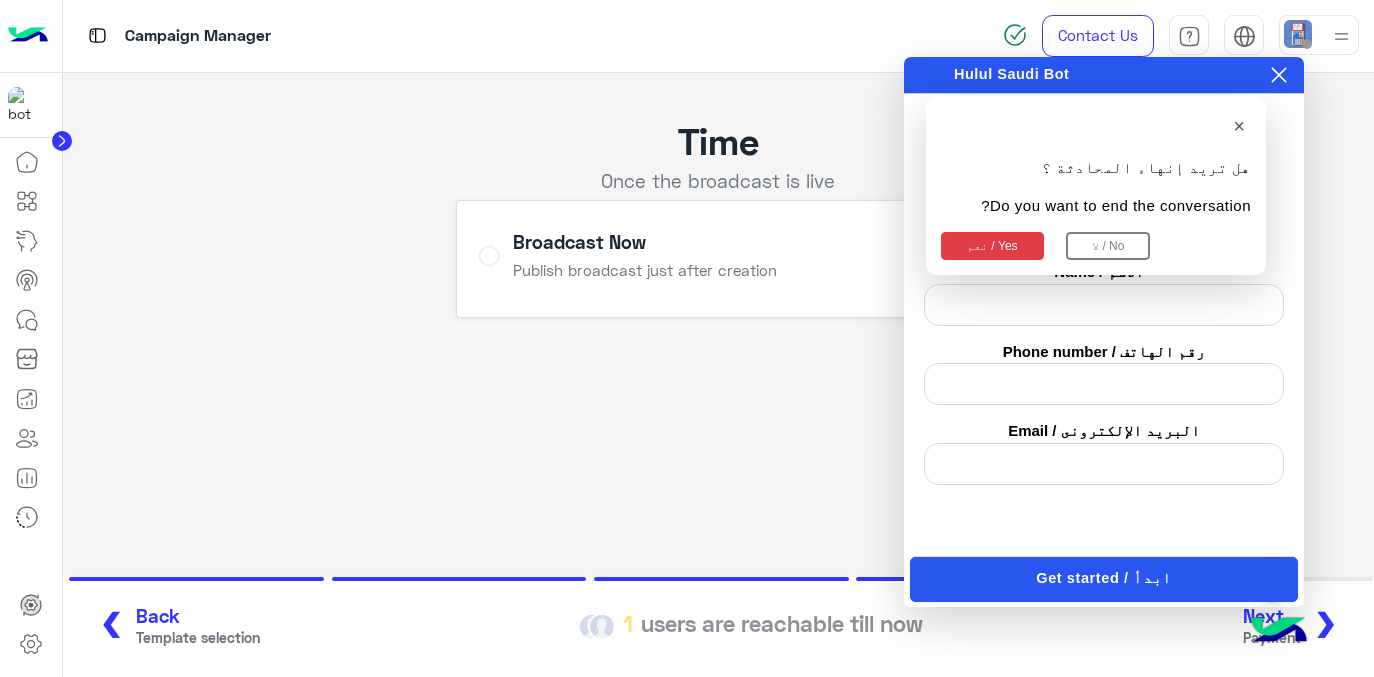 click on "نعم / Yes" at bounding box center [992, 246] 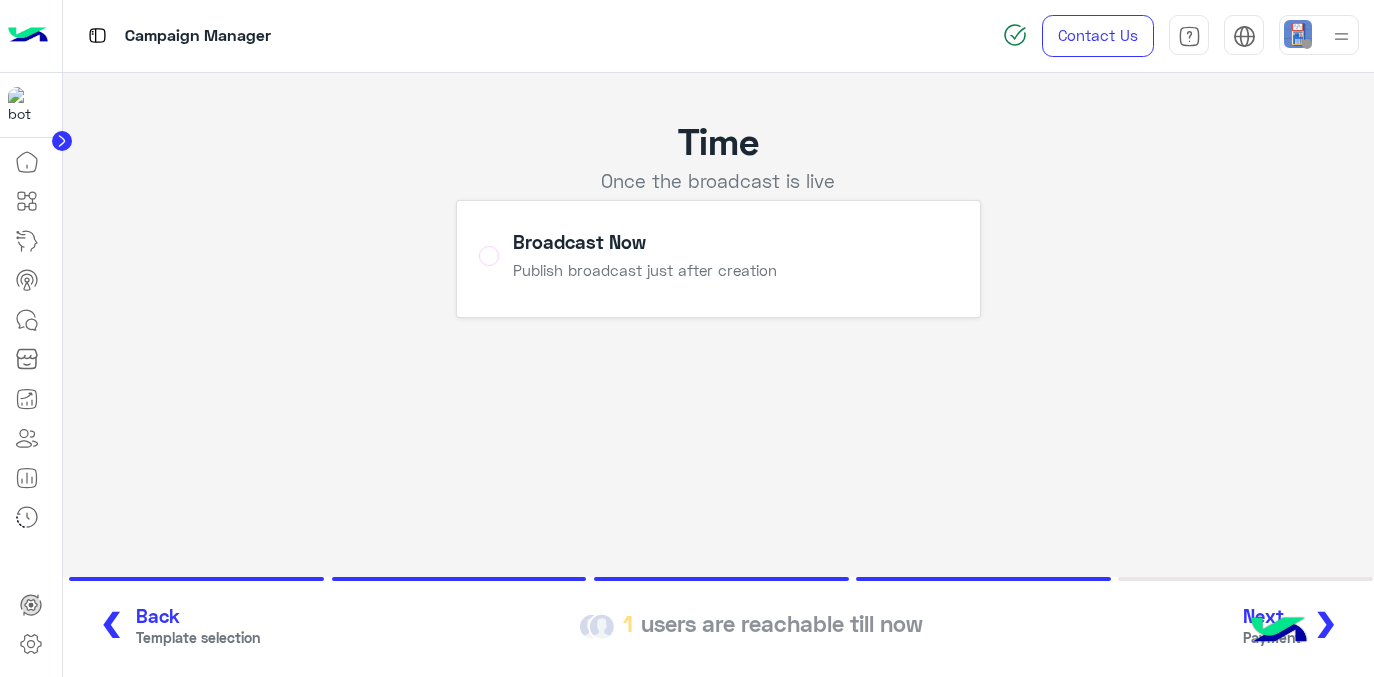 click at bounding box center (1279, 632) 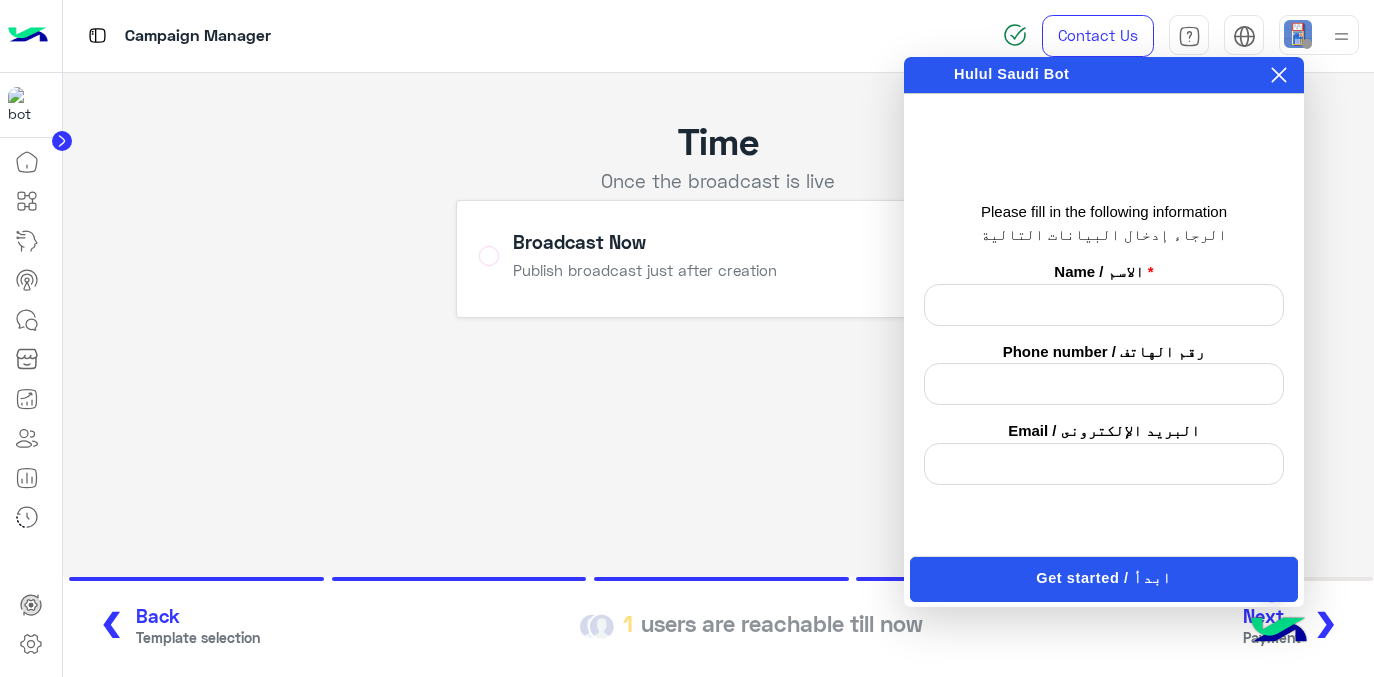 click 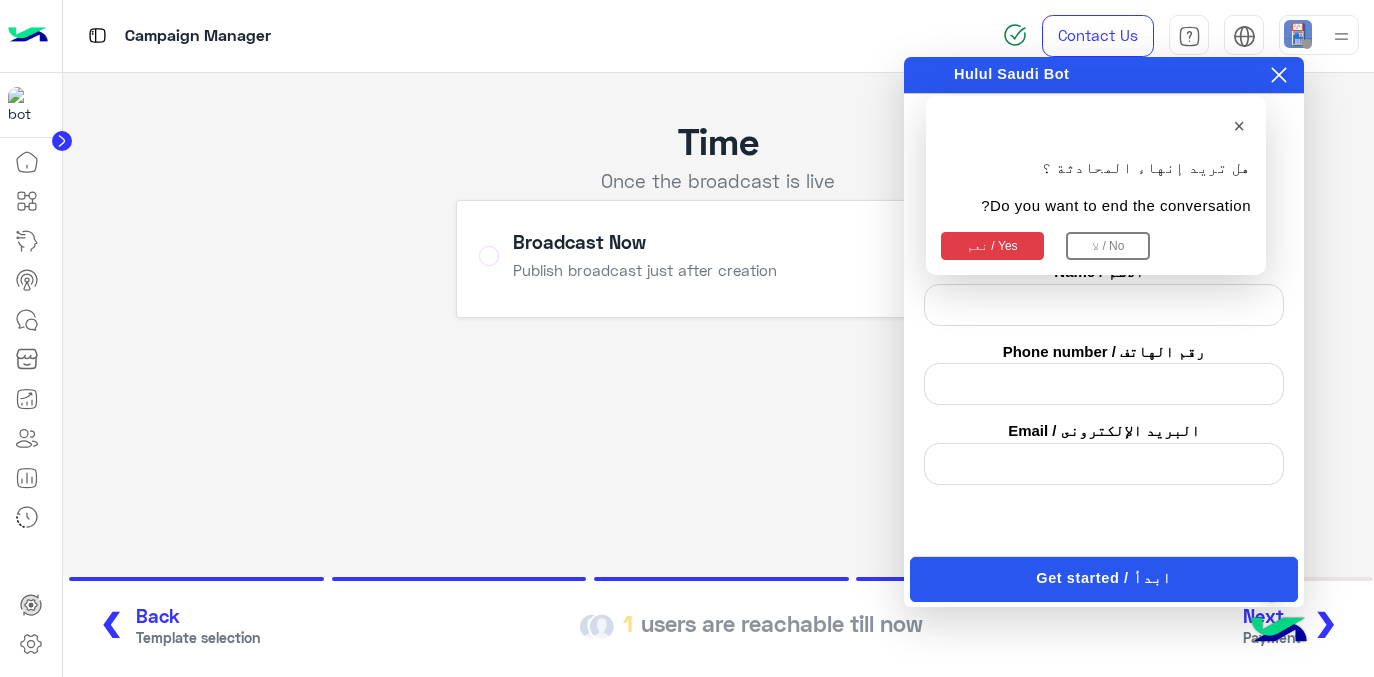 click on "نعم / Yes" at bounding box center [992, 246] 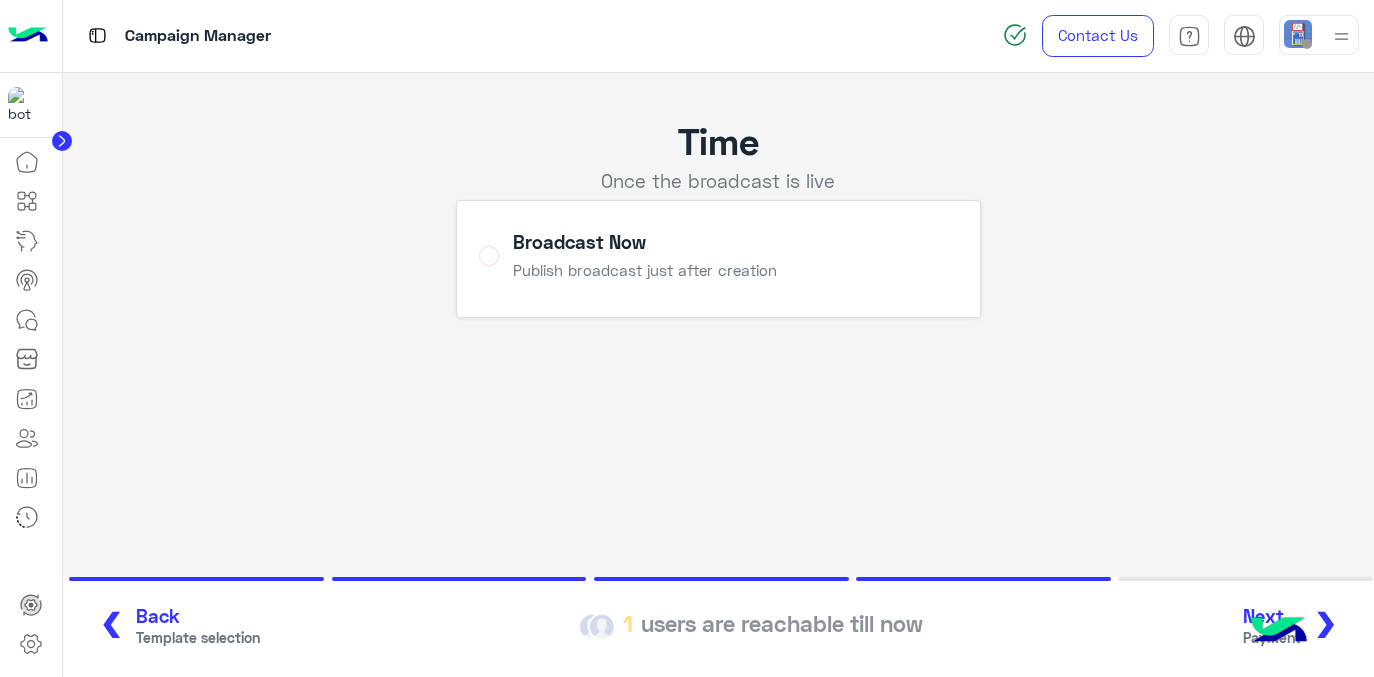 click on "❮ Back  Template selection  1 users are reachable till now Next  Payment  ❯" 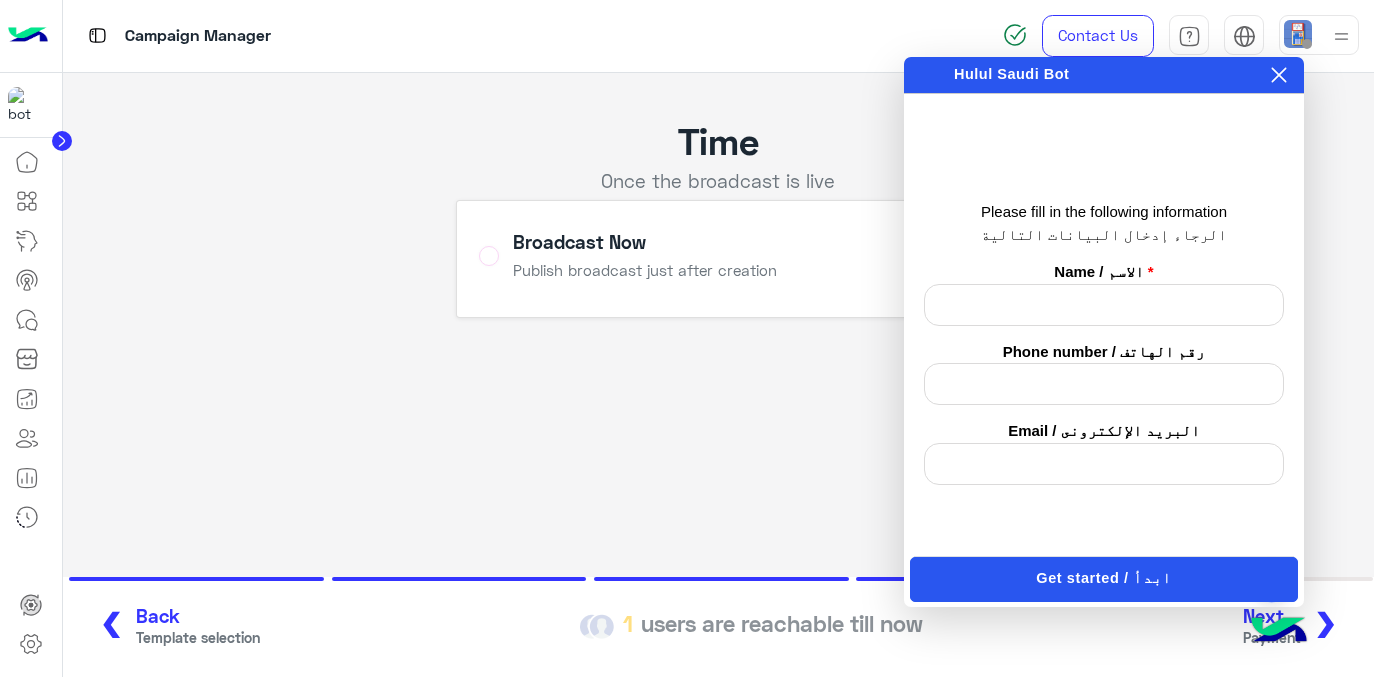 click at bounding box center (1279, 632) 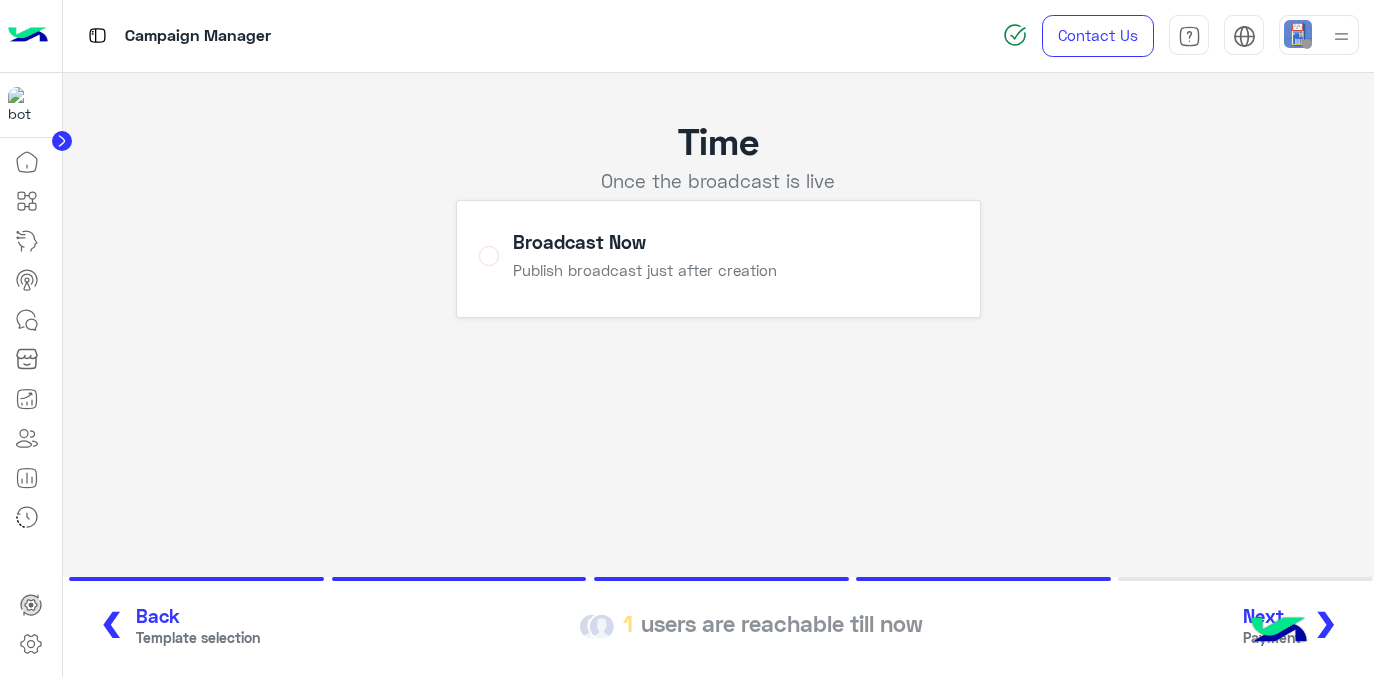 click at bounding box center (1279, 632) 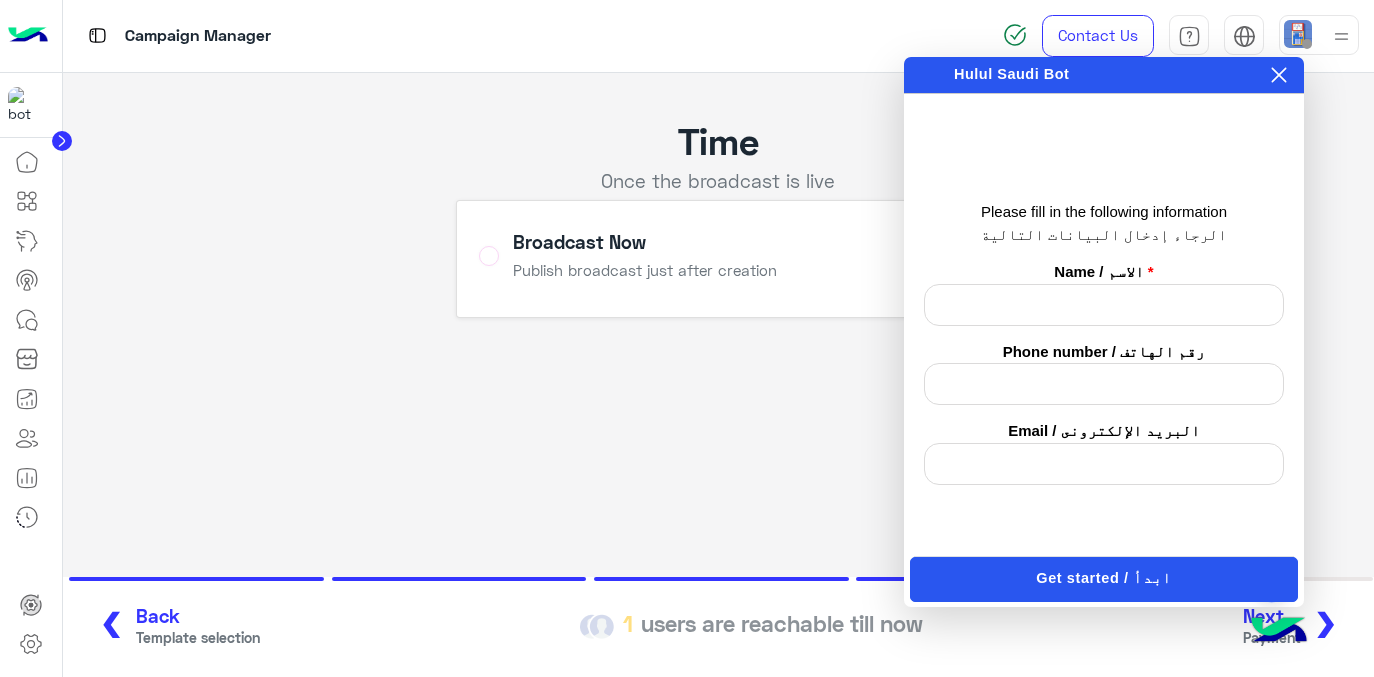 click on "❯" 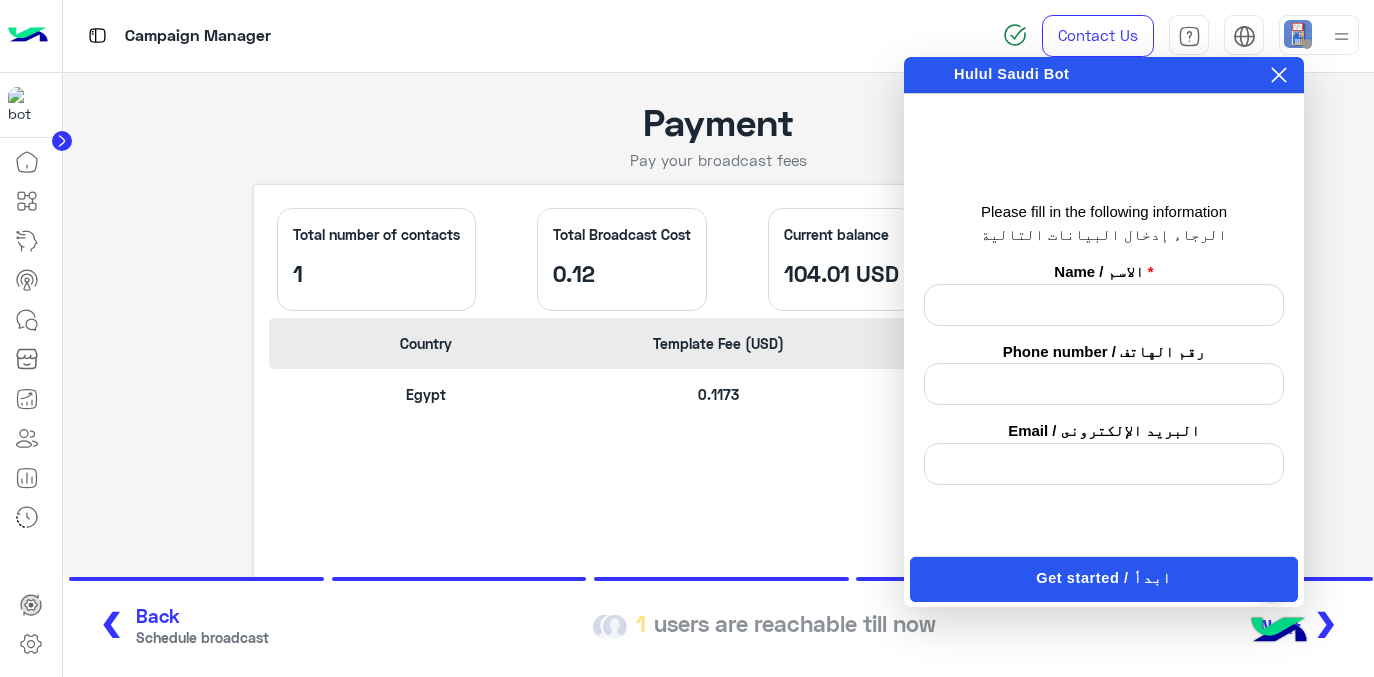 click at bounding box center [1279, 75] 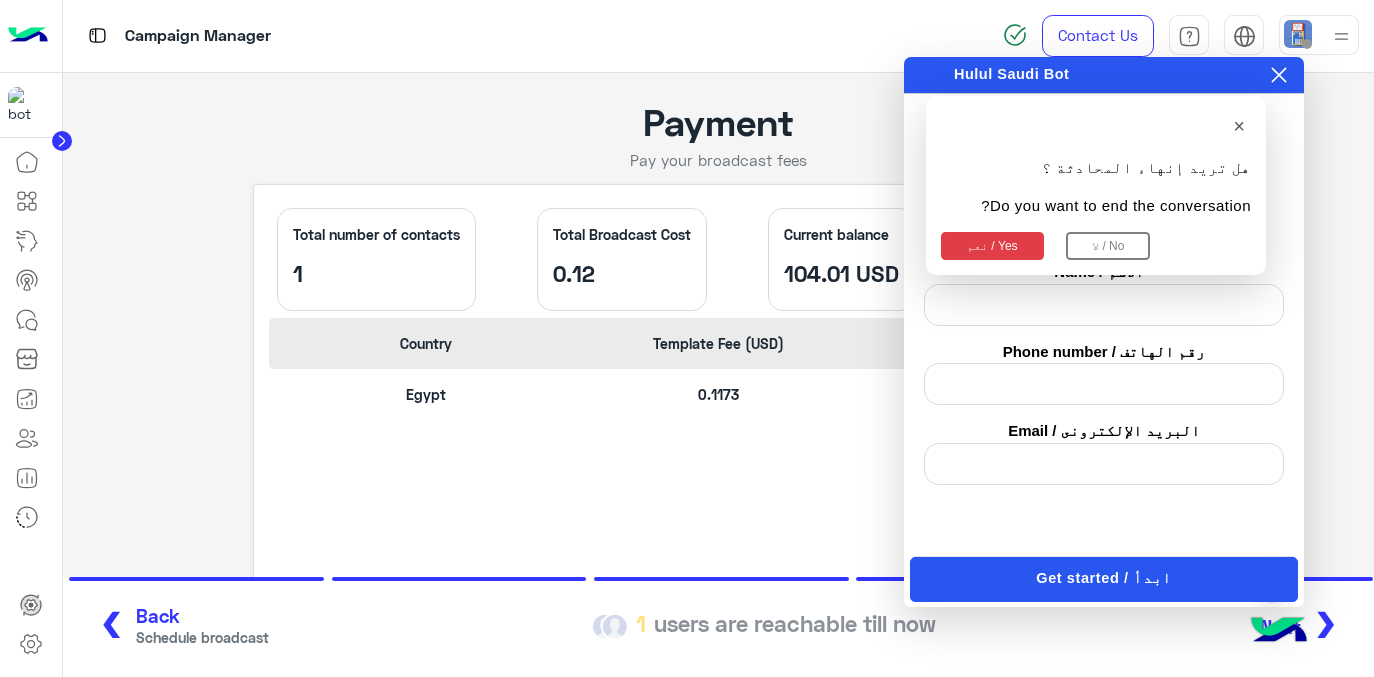 click on "نعم / Yes" at bounding box center (992, 246) 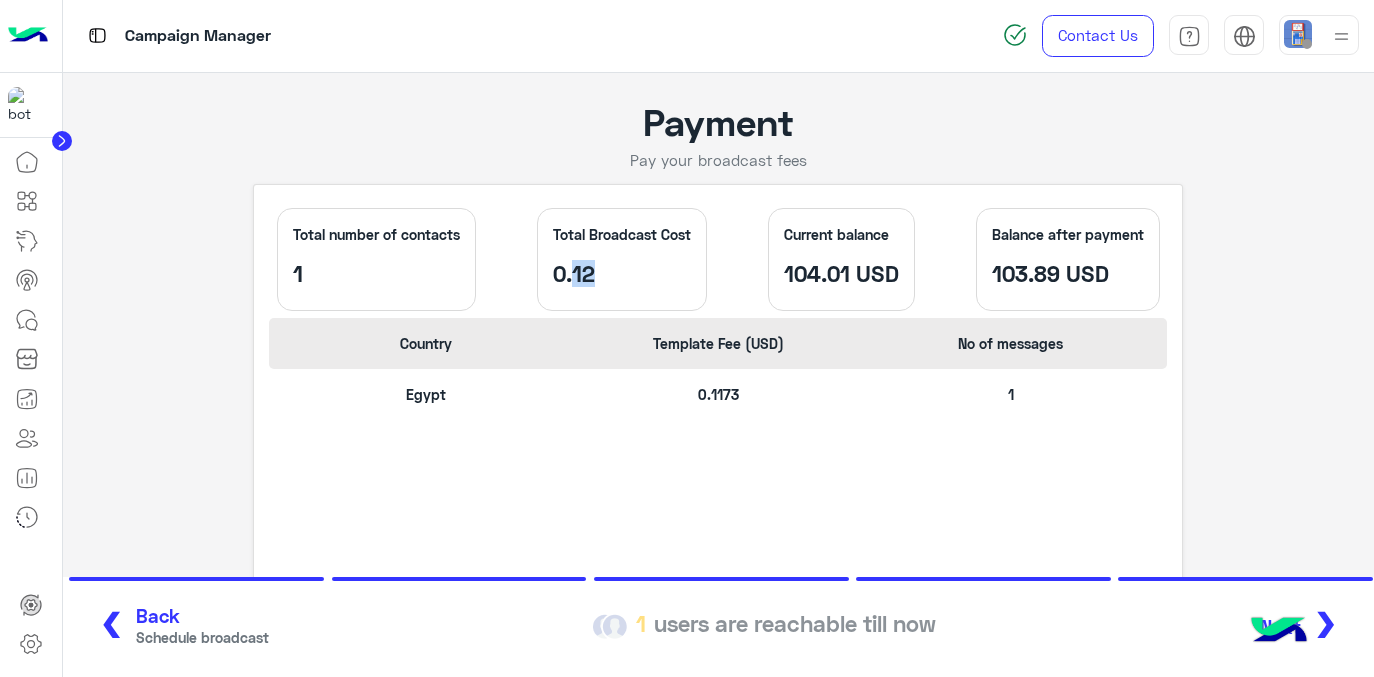 drag, startPoint x: 571, startPoint y: 278, endPoint x: 598, endPoint y: 279, distance: 27.018513 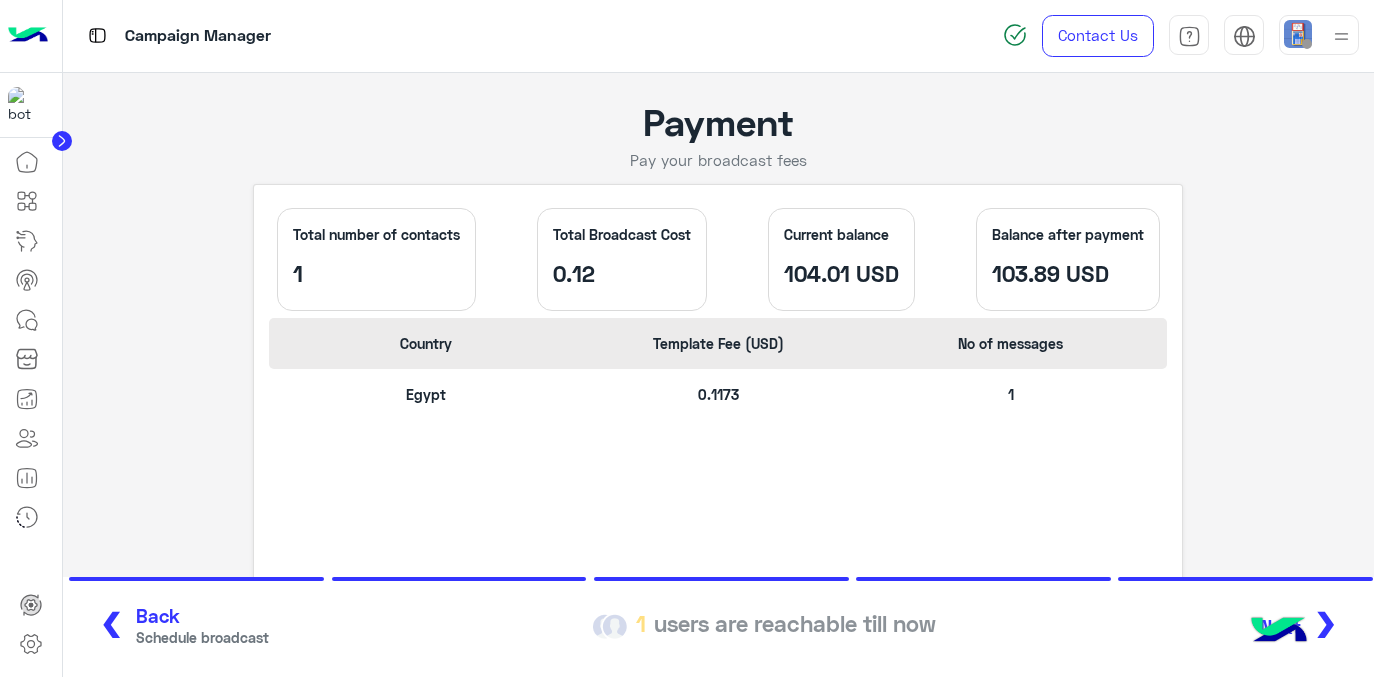 click on "0.12" 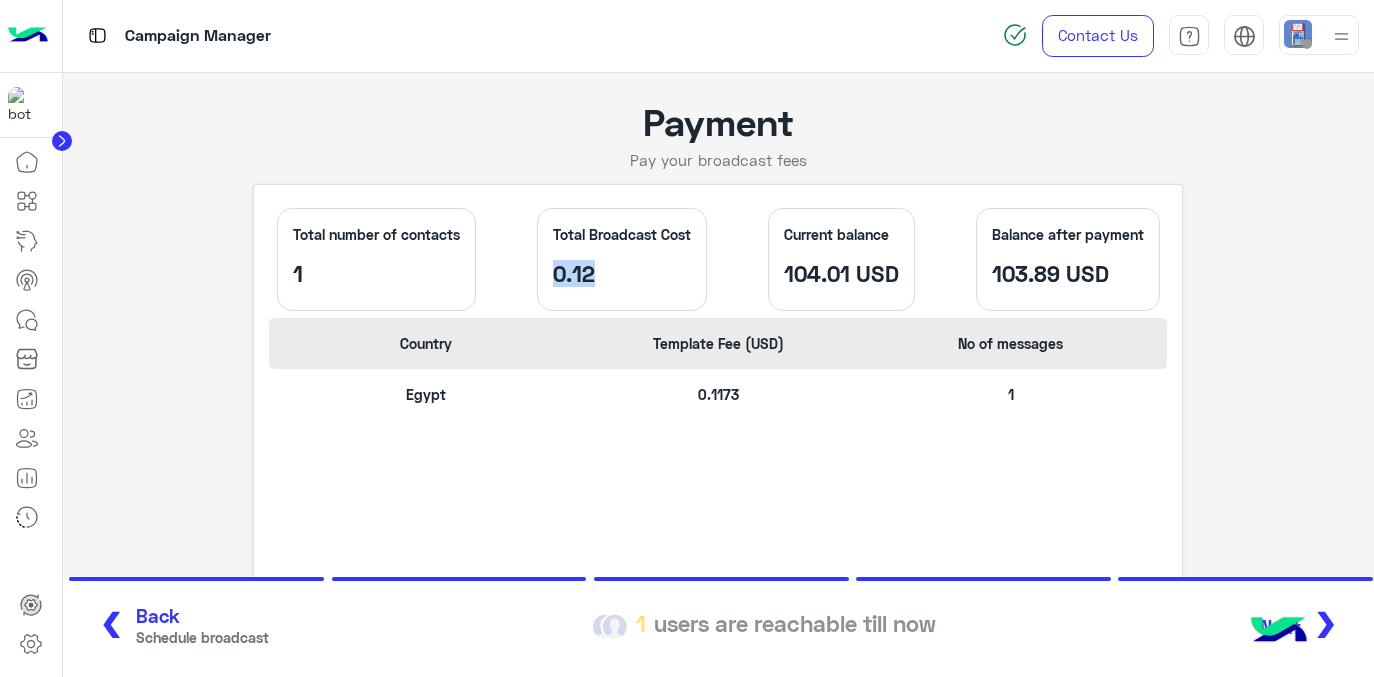 drag, startPoint x: 596, startPoint y: 276, endPoint x: 533, endPoint y: 273, distance: 63.07139 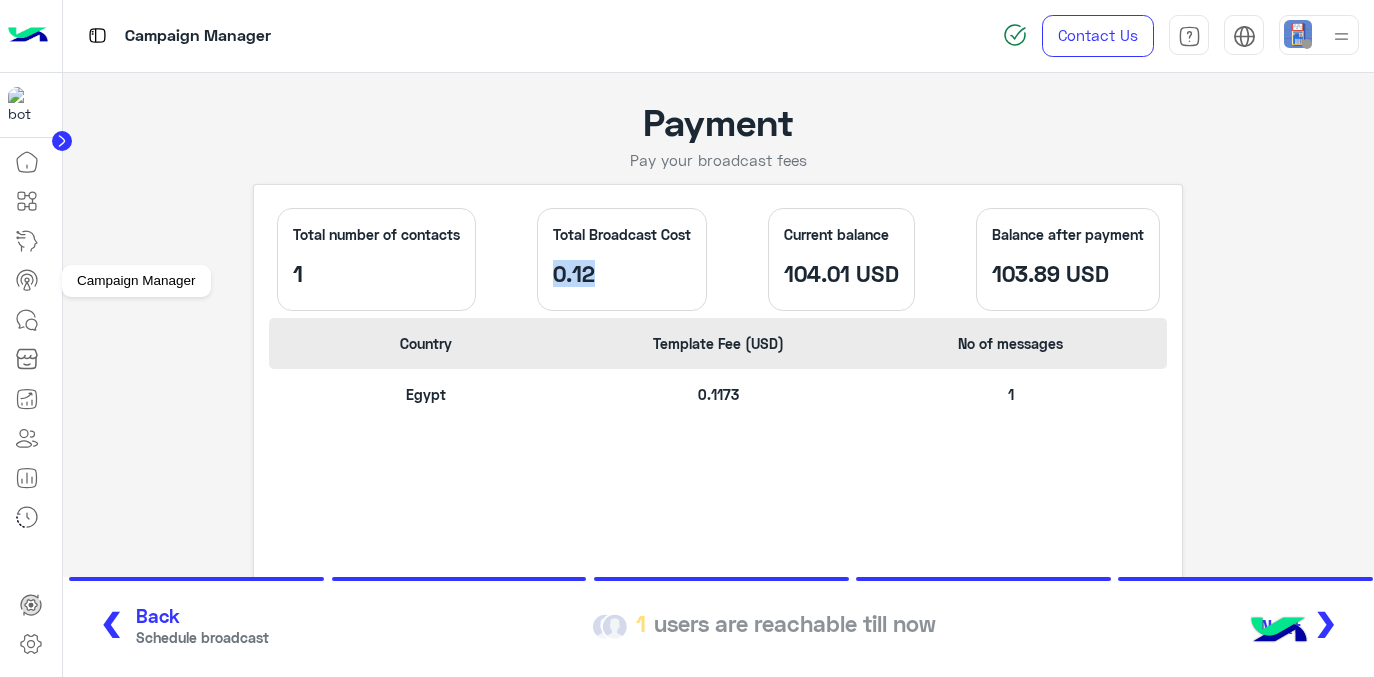 click 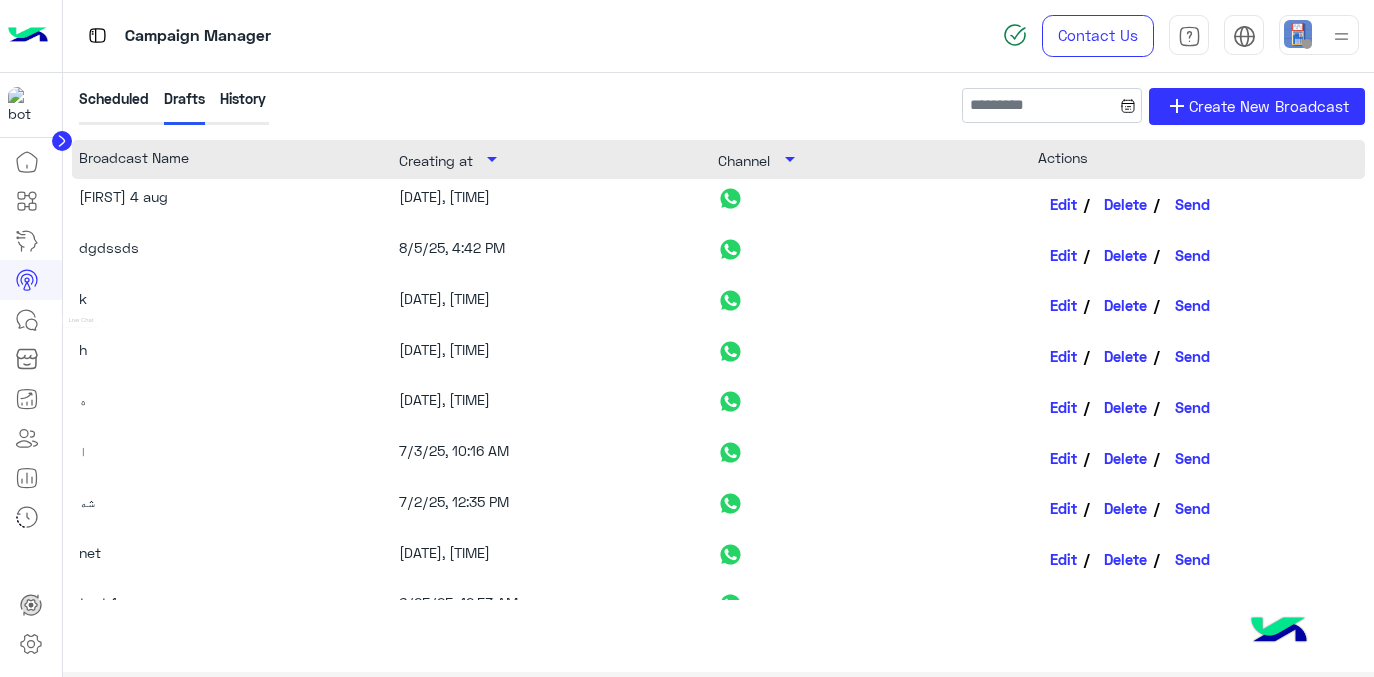 click 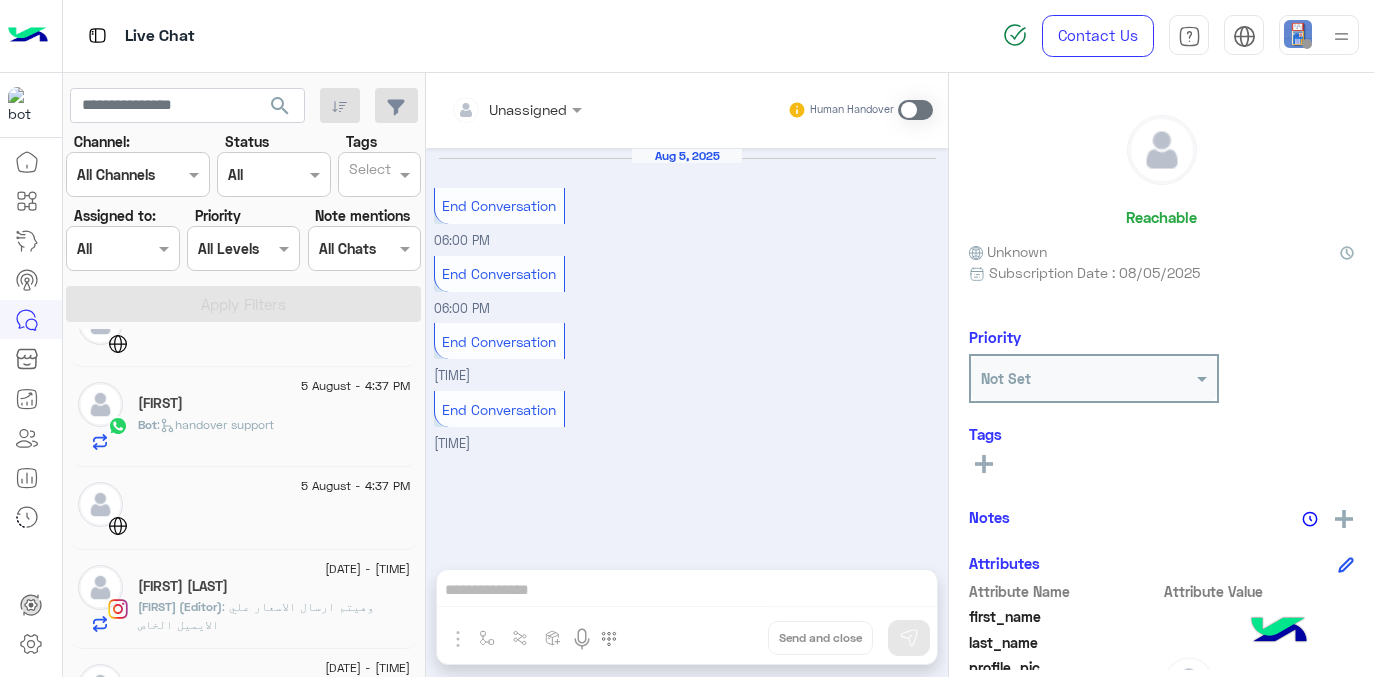 scroll, scrollTop: 0, scrollLeft: 0, axis: both 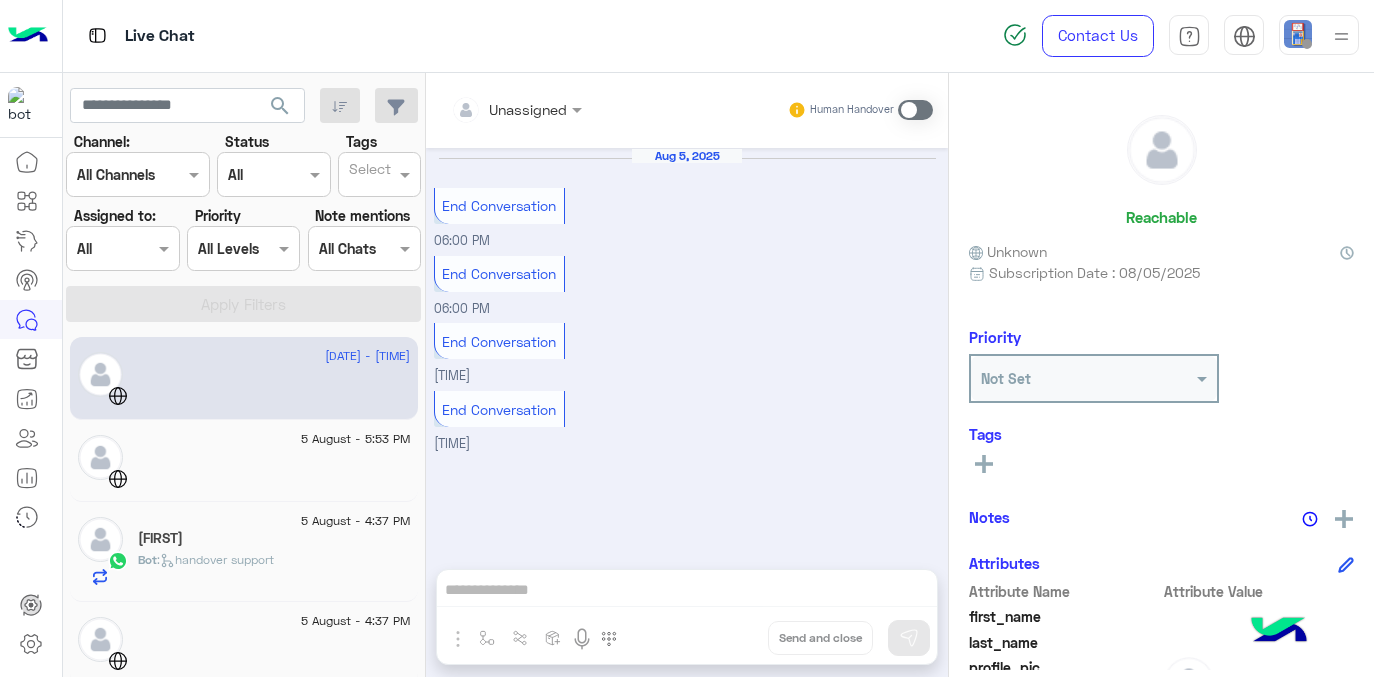 click on "End Conversation" at bounding box center (499, 205) 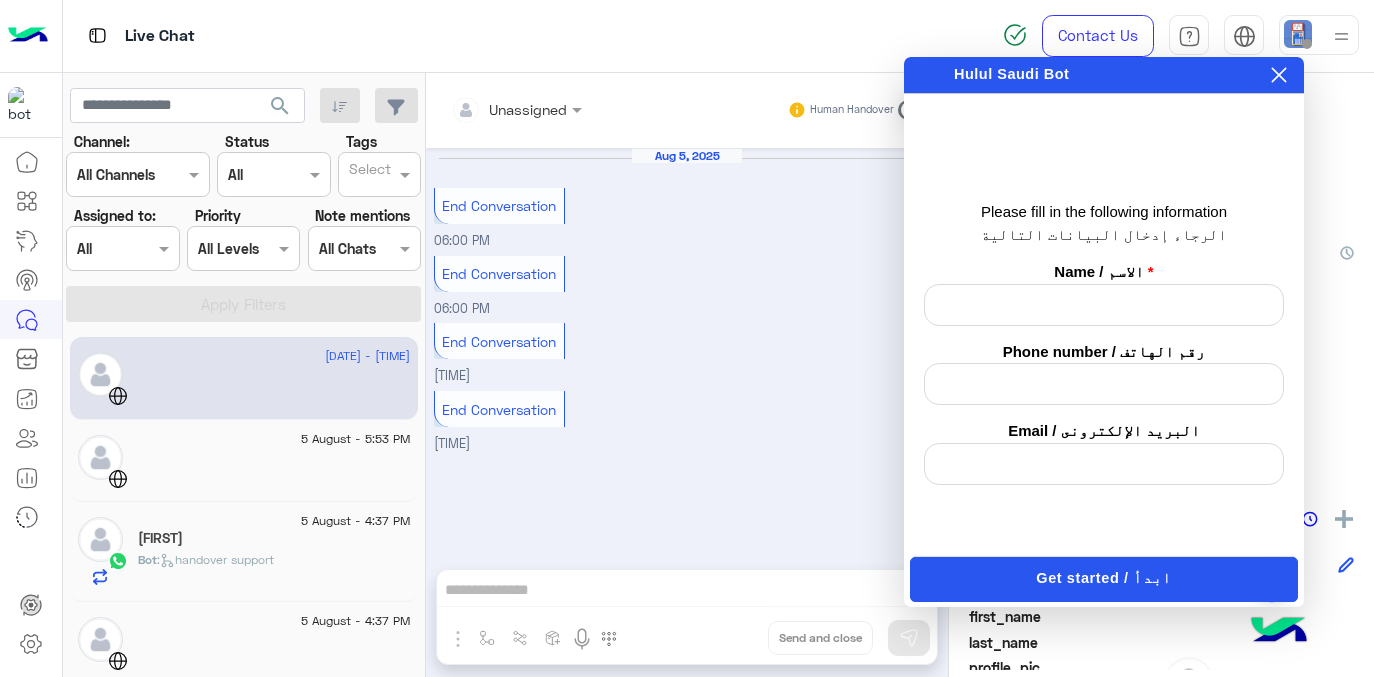 click 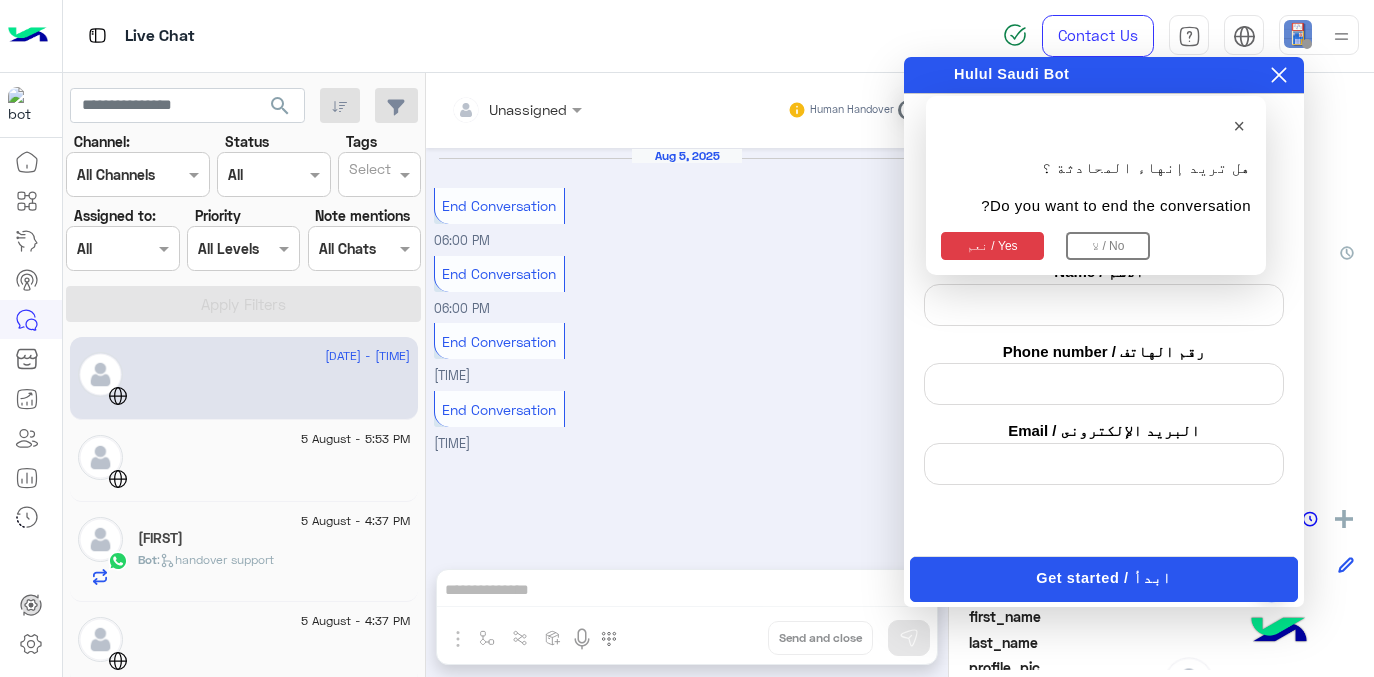 click on "نعم / Yes" at bounding box center (992, 246) 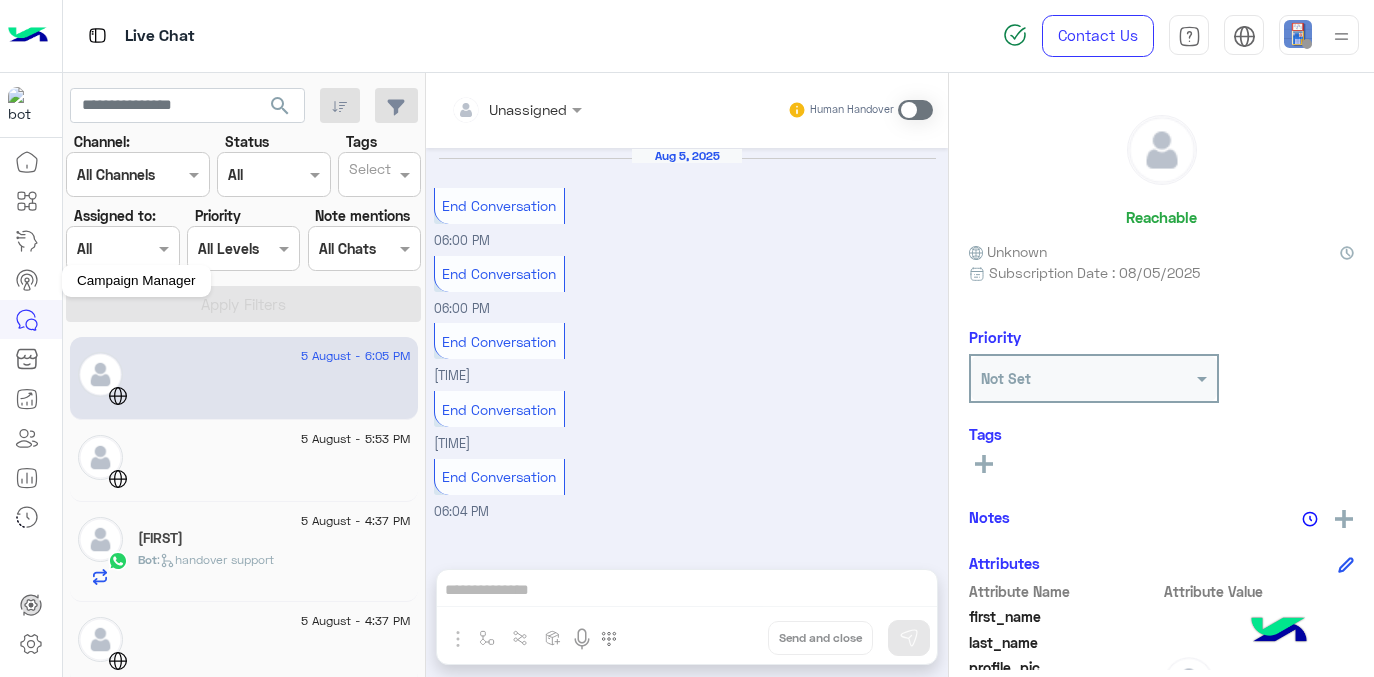 click 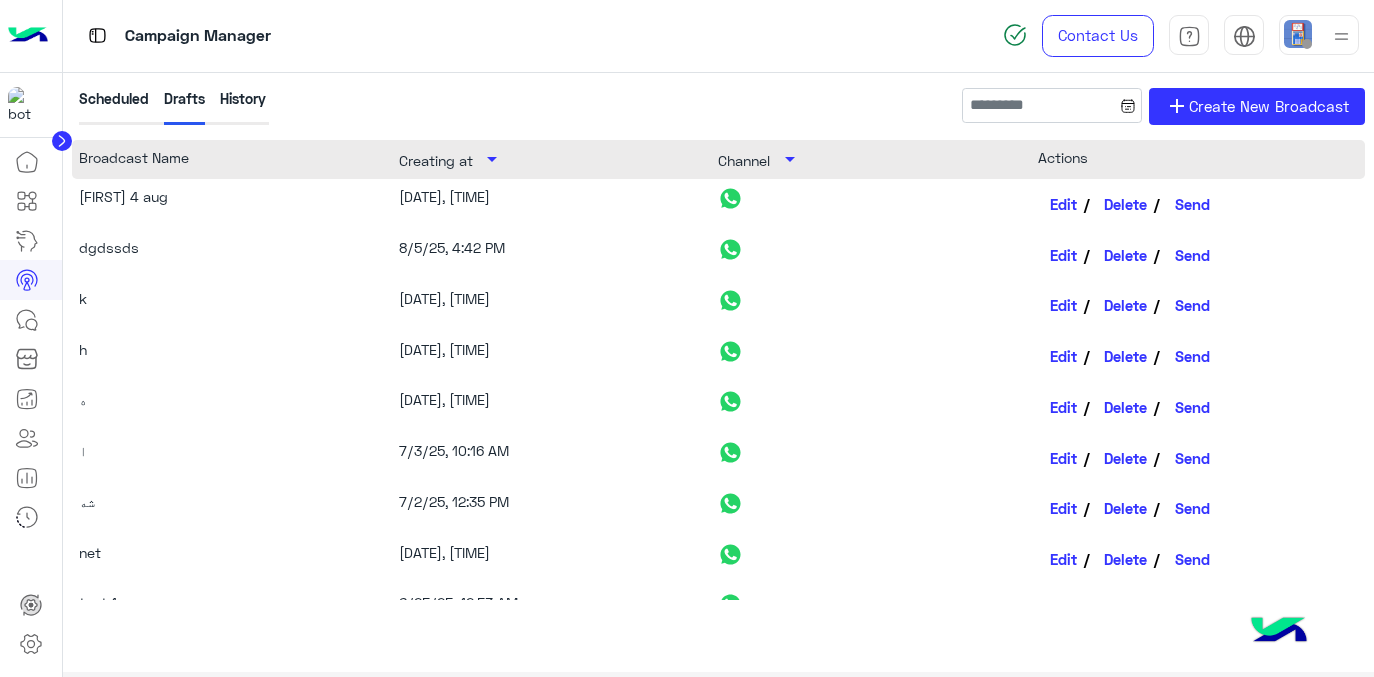 click at bounding box center (1279, 632) 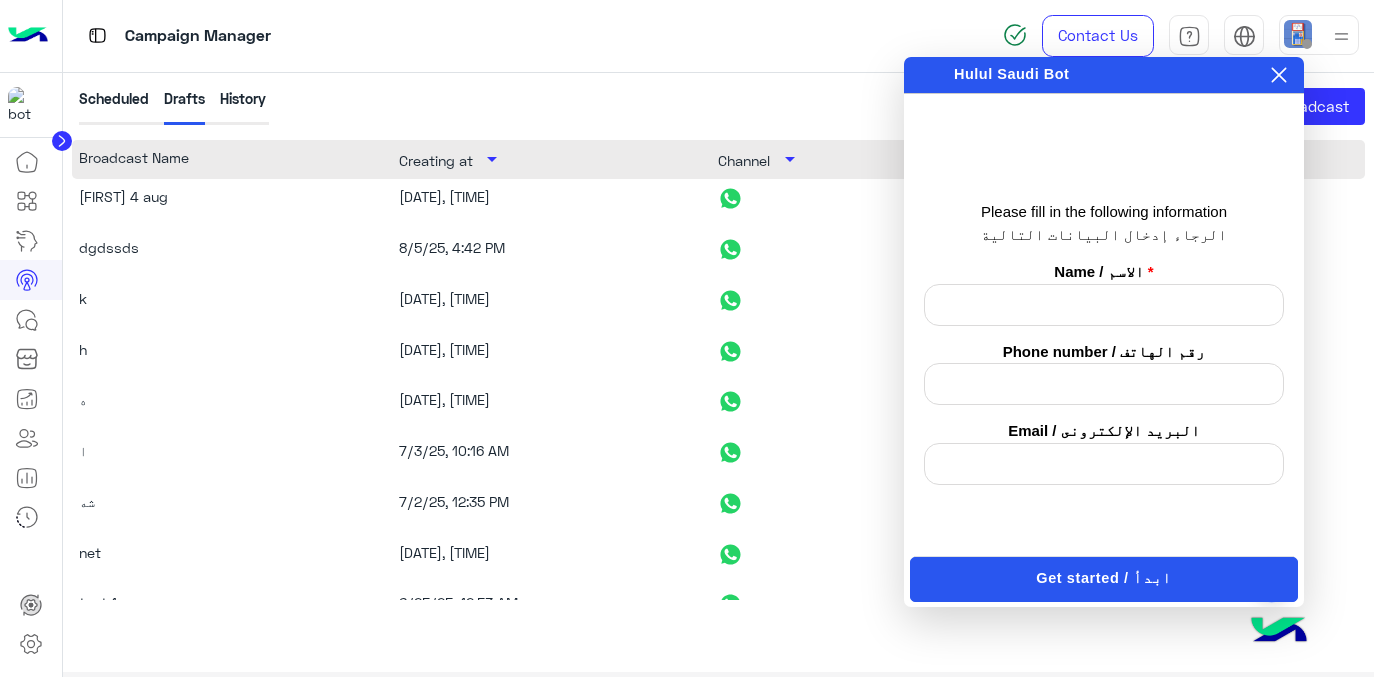 click 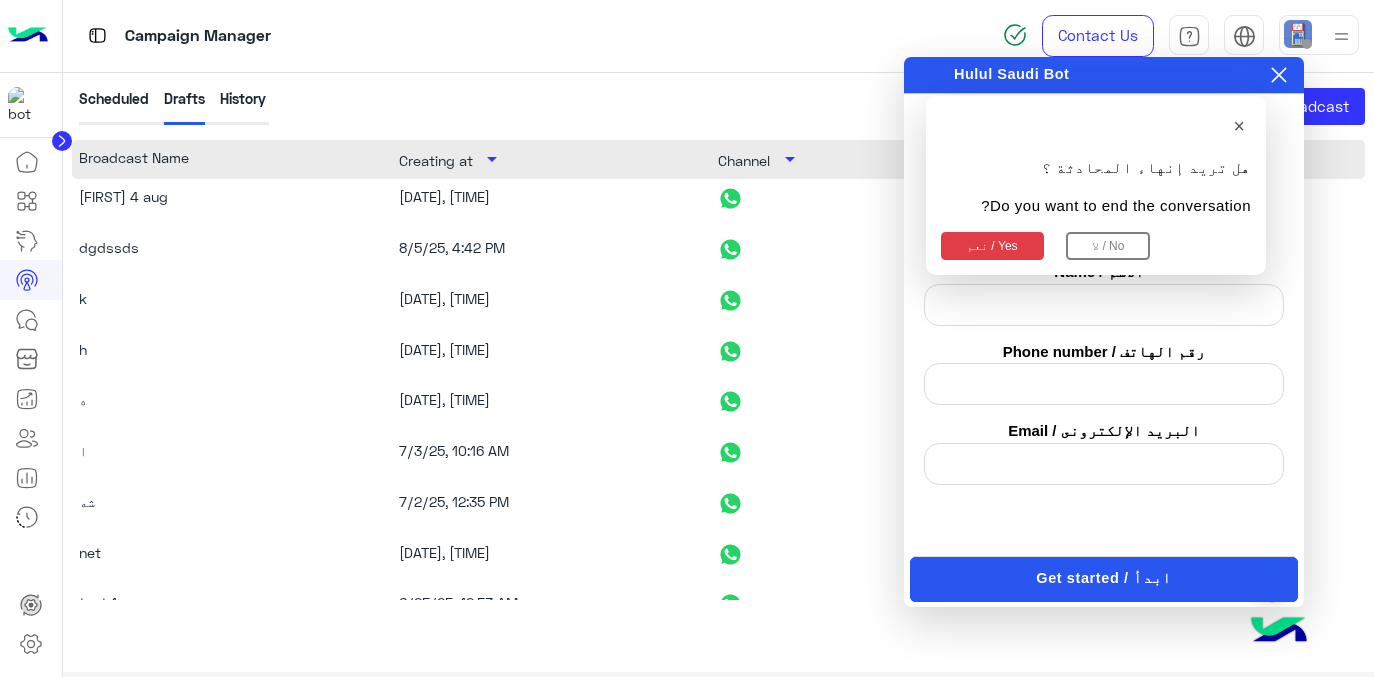 click on "نعم / Yes" at bounding box center [992, 246] 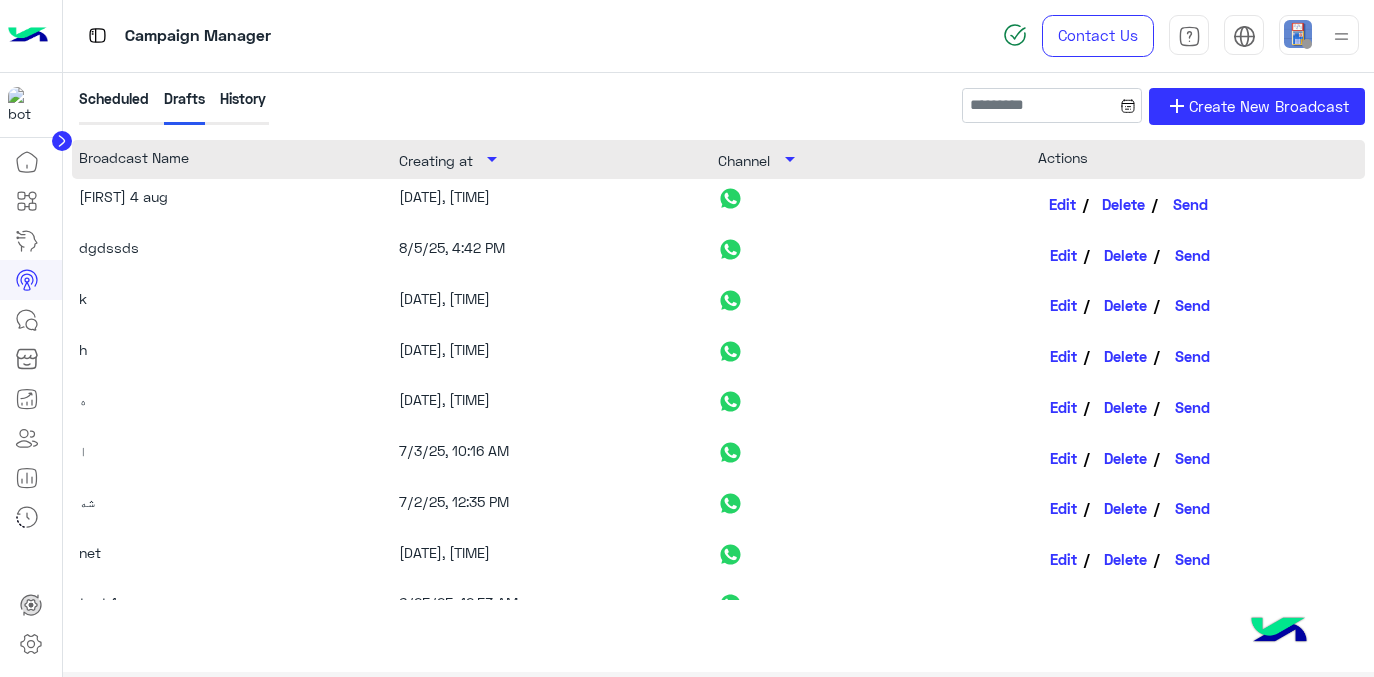 click on "Edit" 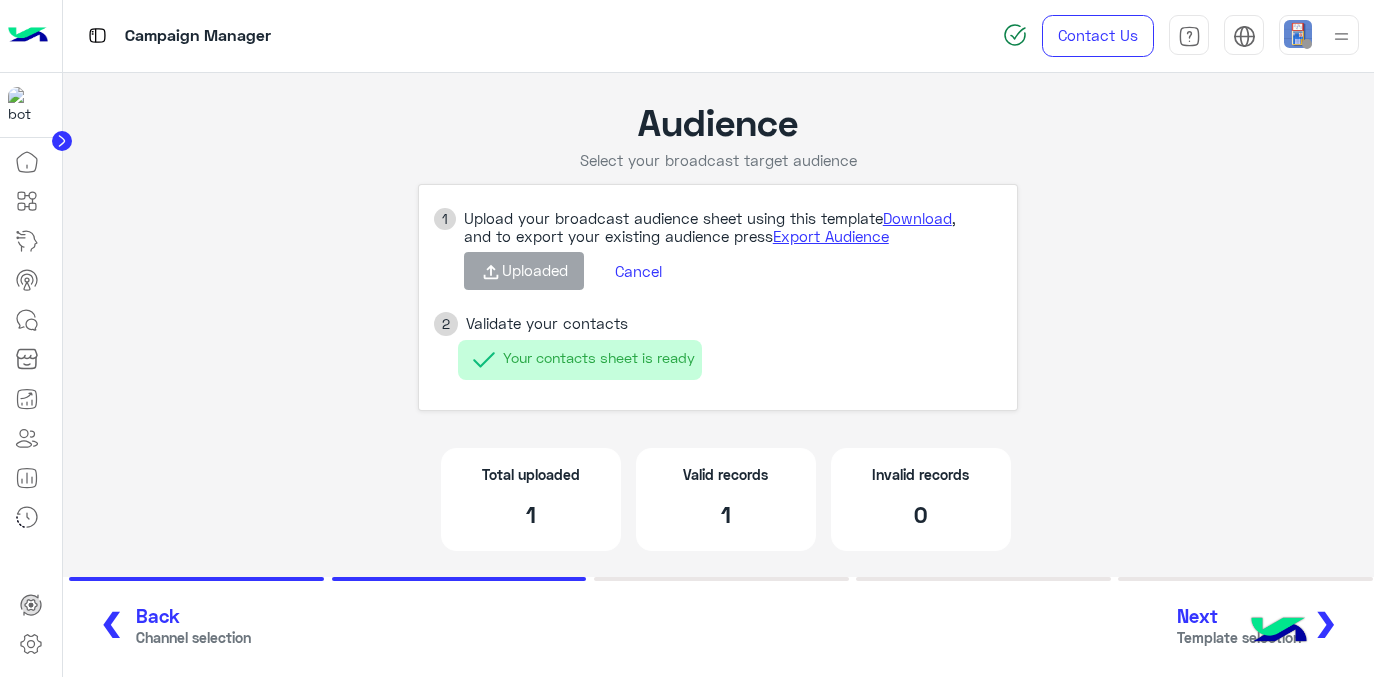 click on "Audience Select your broadcast target audience 1  Upload your broadcast audience sheet using this template   Download   , and to export your existing audience press   Export Audience  Uploaded  Cancel  2 Validate your contacts Your contacts sheet is ready Total uploaded 1   Valid records 1   Invalid records 0   ❮ Back  Channel selection  Next  Template selection  ❯" 